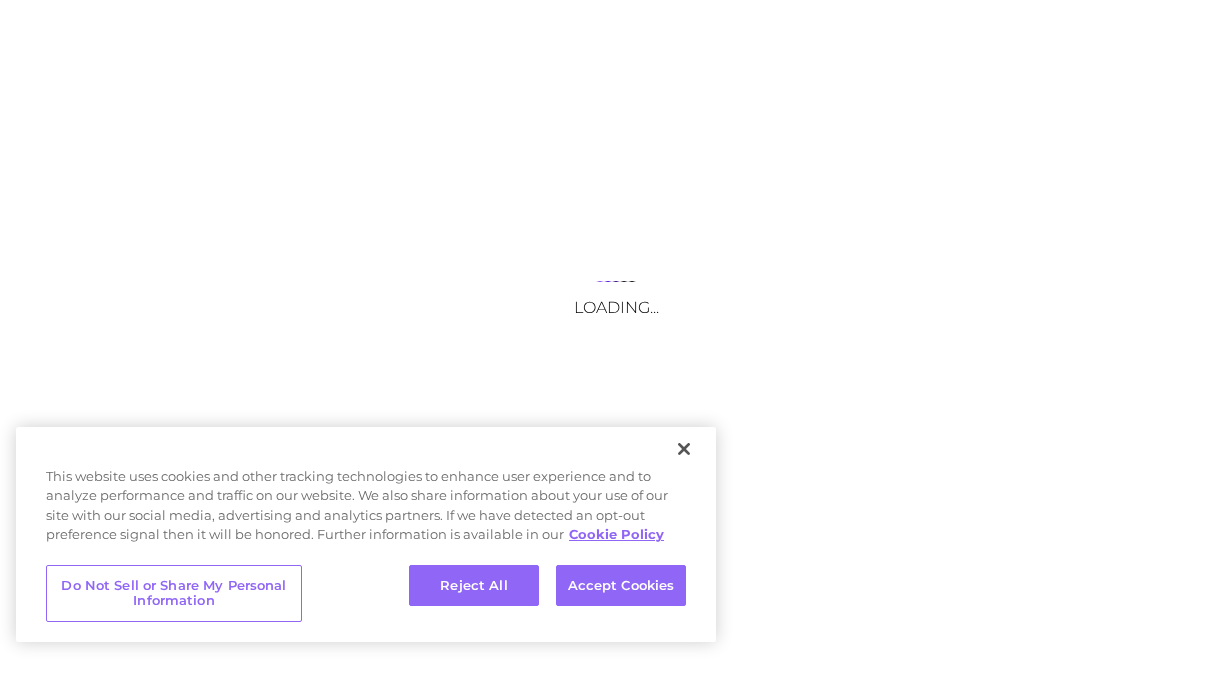 scroll, scrollTop: 0, scrollLeft: 0, axis: both 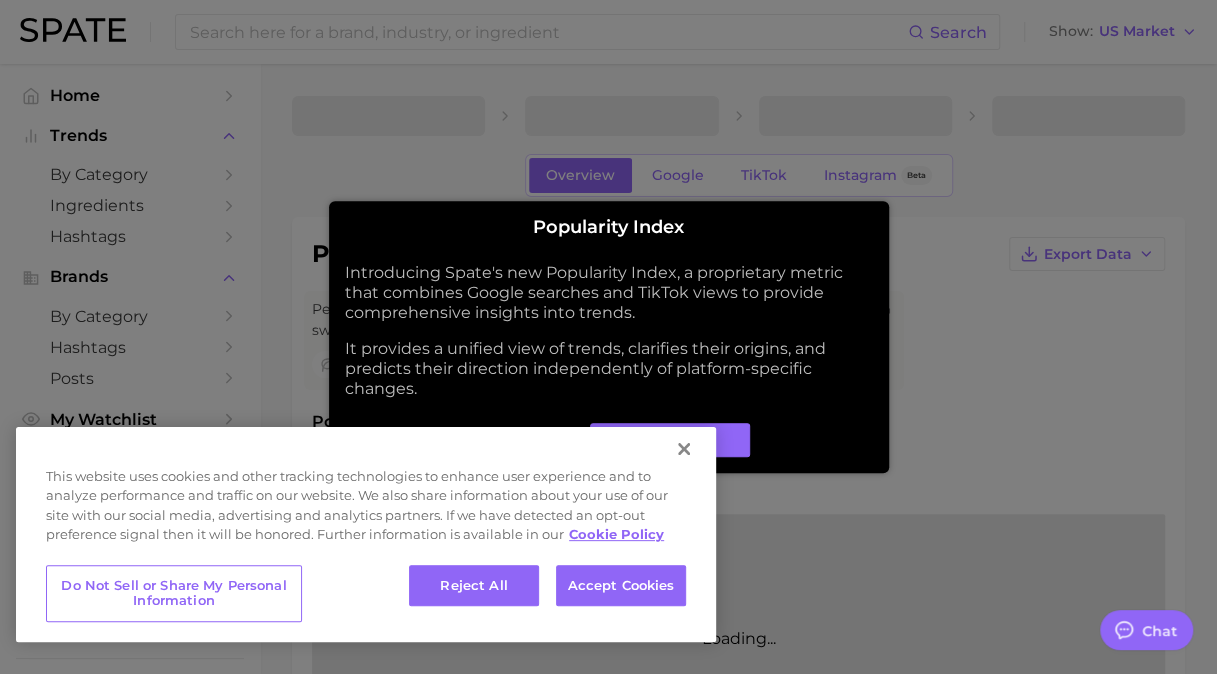 type on "x" 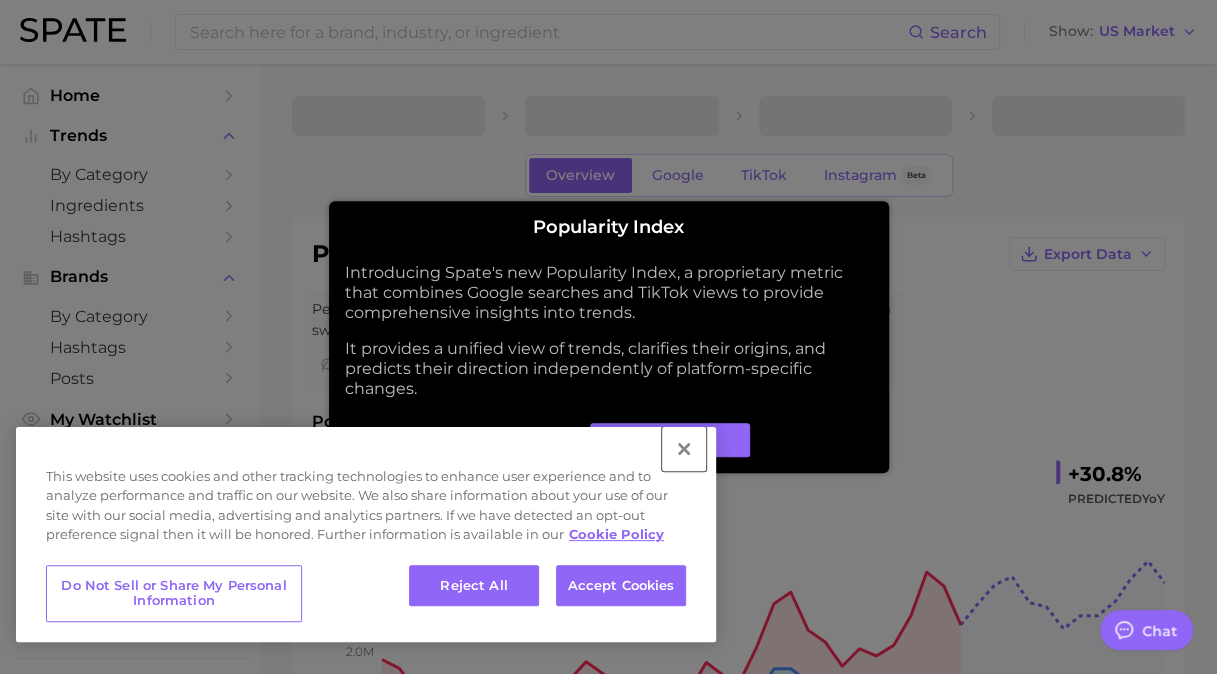 click at bounding box center [684, 449] 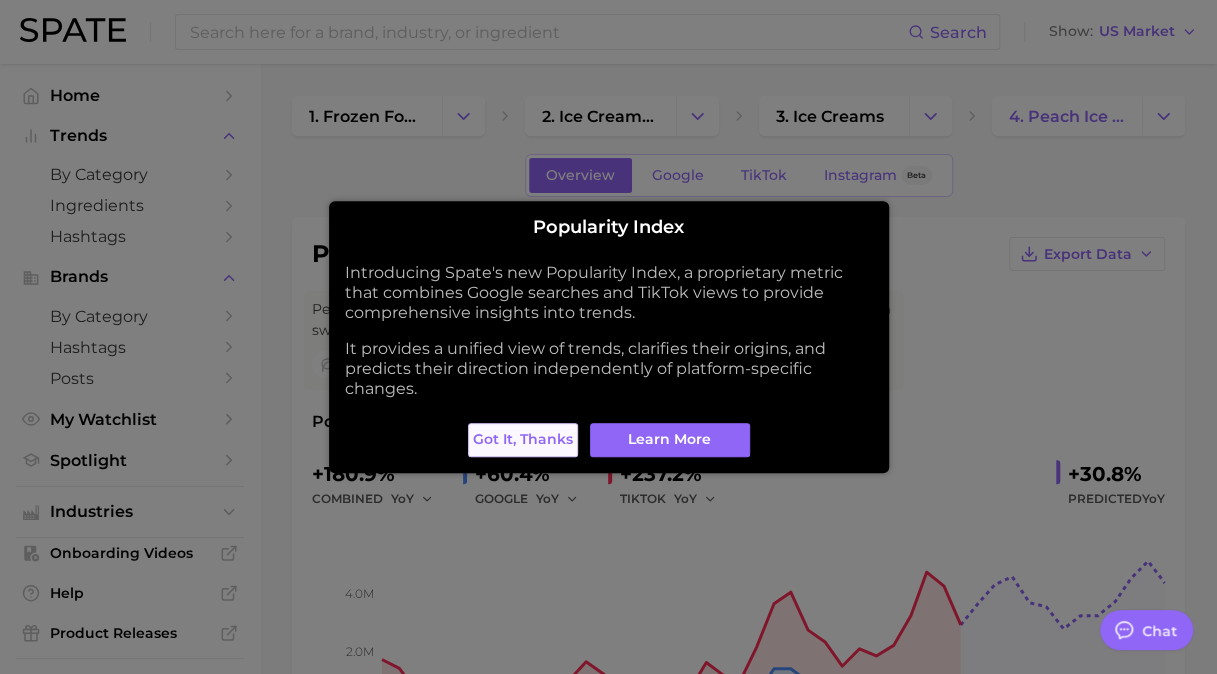 click on "Got it, thanks" at bounding box center (523, 439) 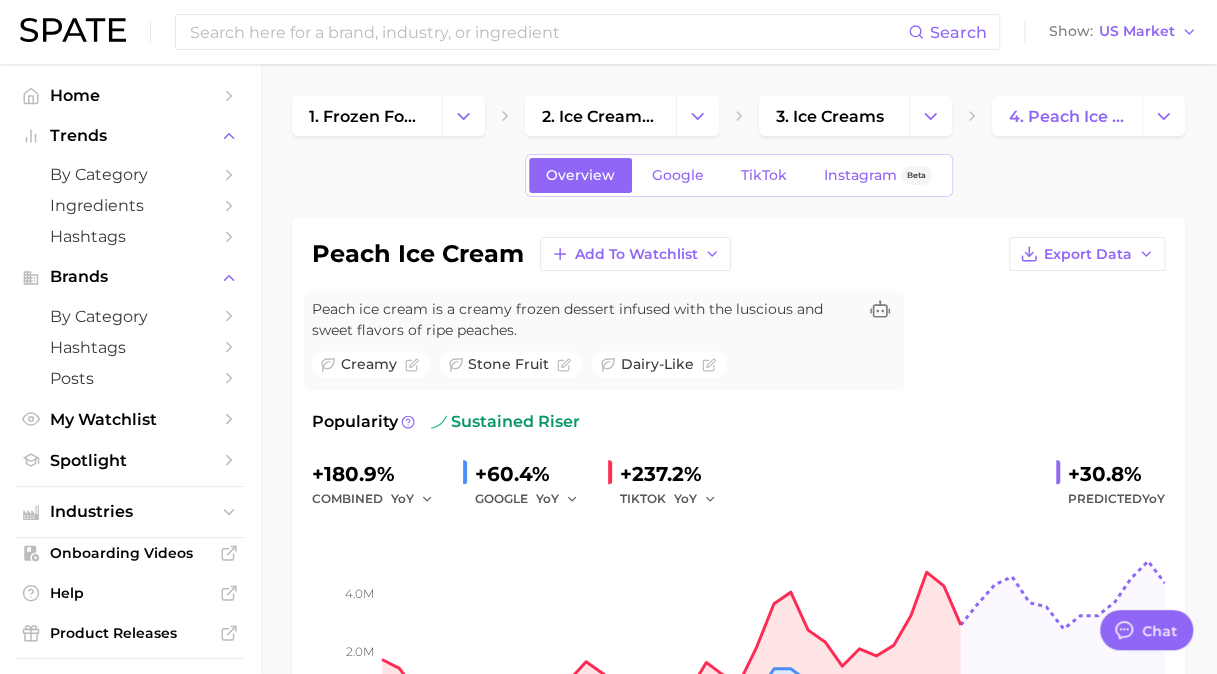 click on "Popularity sustained riser +180.9% combined YoY +60.4% GOOGLE YoY +237.2% TIKTOK YoY +30.8% Predicted  YoY 2.0m 4.0m 2023 2024 2025 2026" at bounding box center (738, 585) 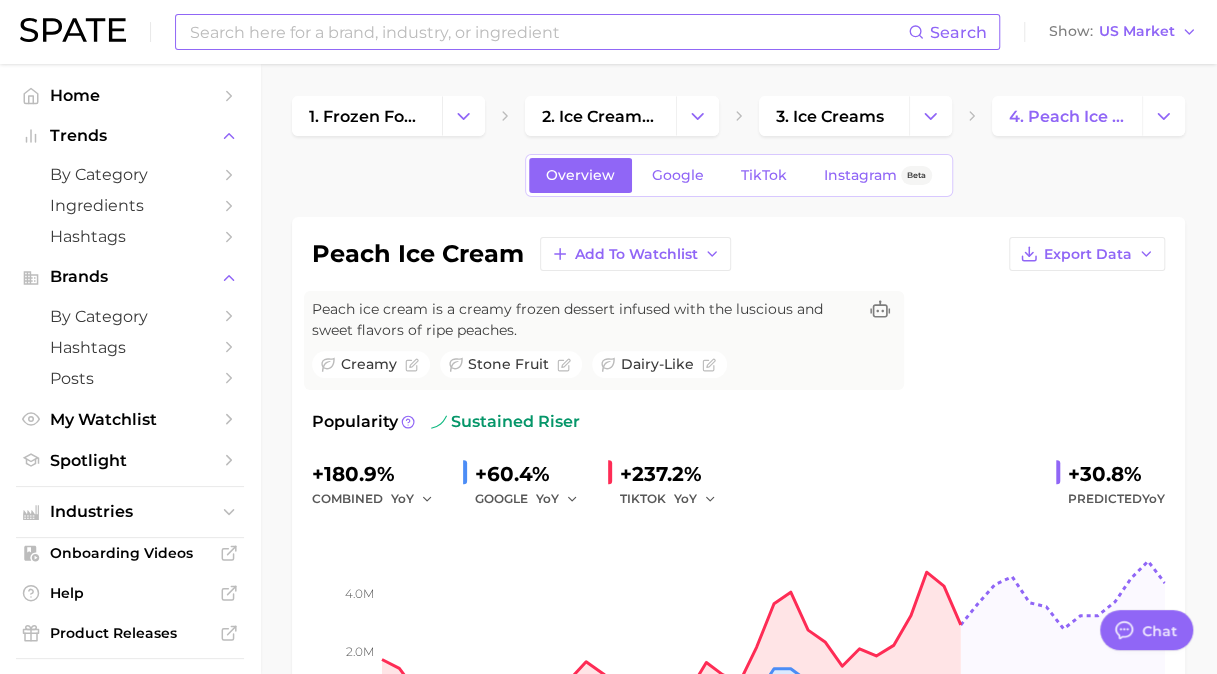 click on "Search" at bounding box center [587, 32] 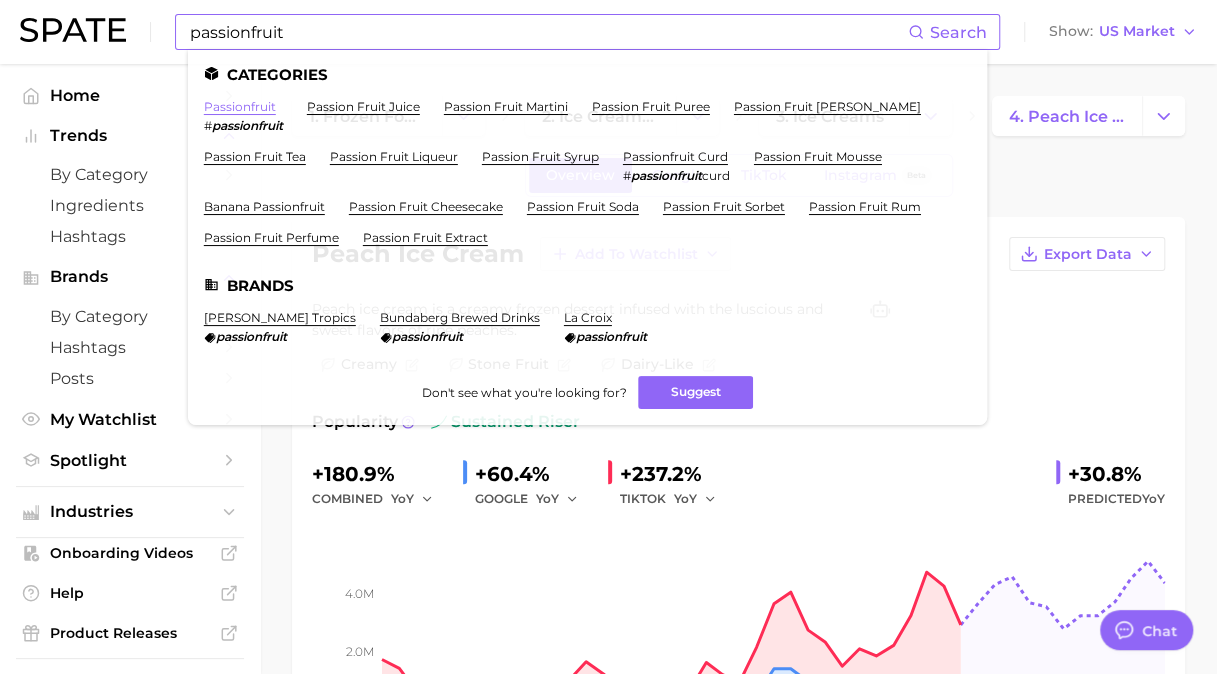 click on "passionfruit" at bounding box center [240, 106] 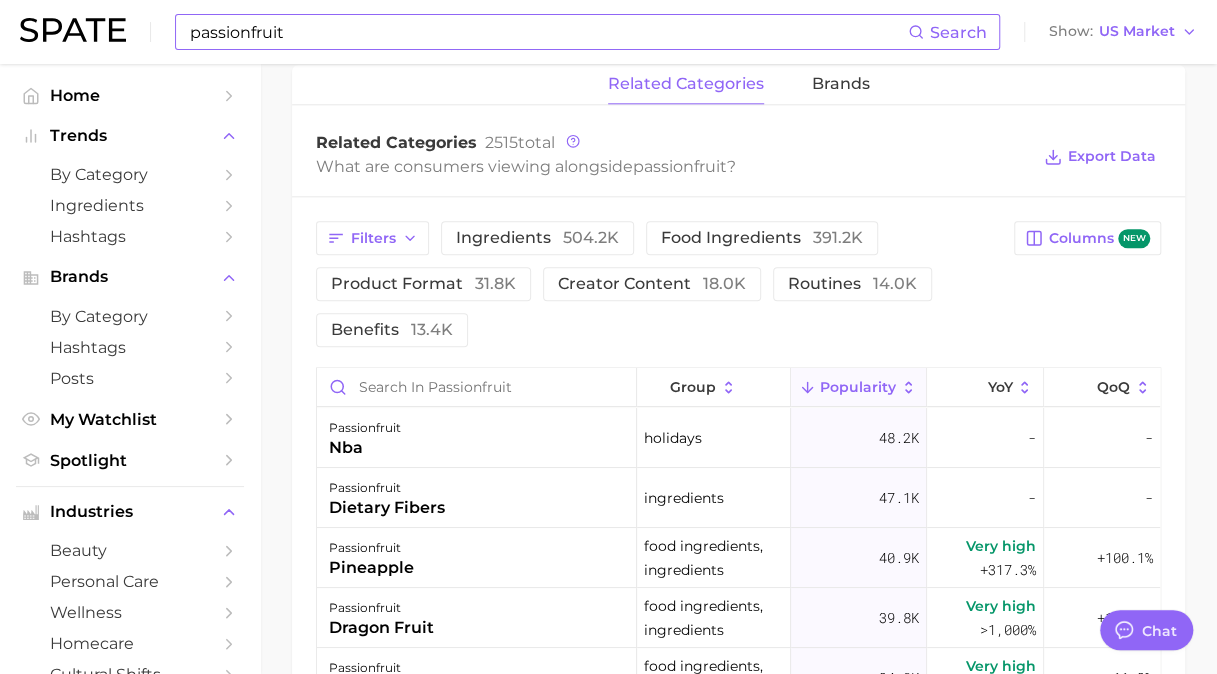 scroll, scrollTop: 995, scrollLeft: 0, axis: vertical 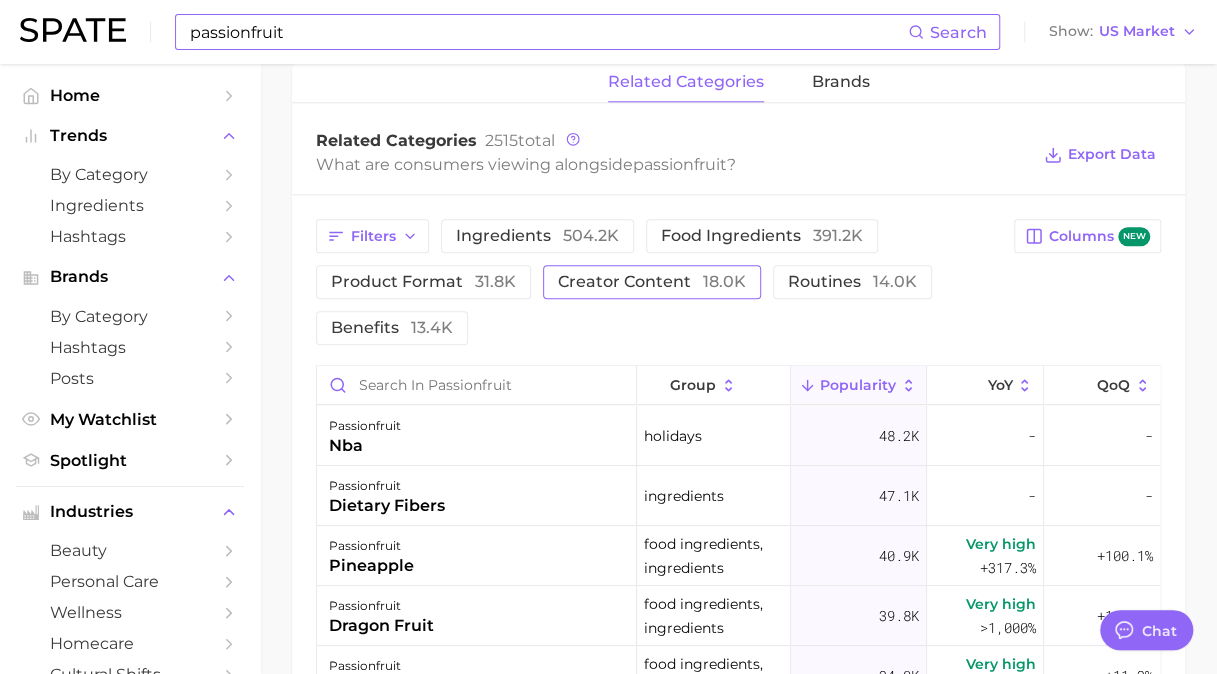 click on "creator content   18.0k" at bounding box center [652, 282] 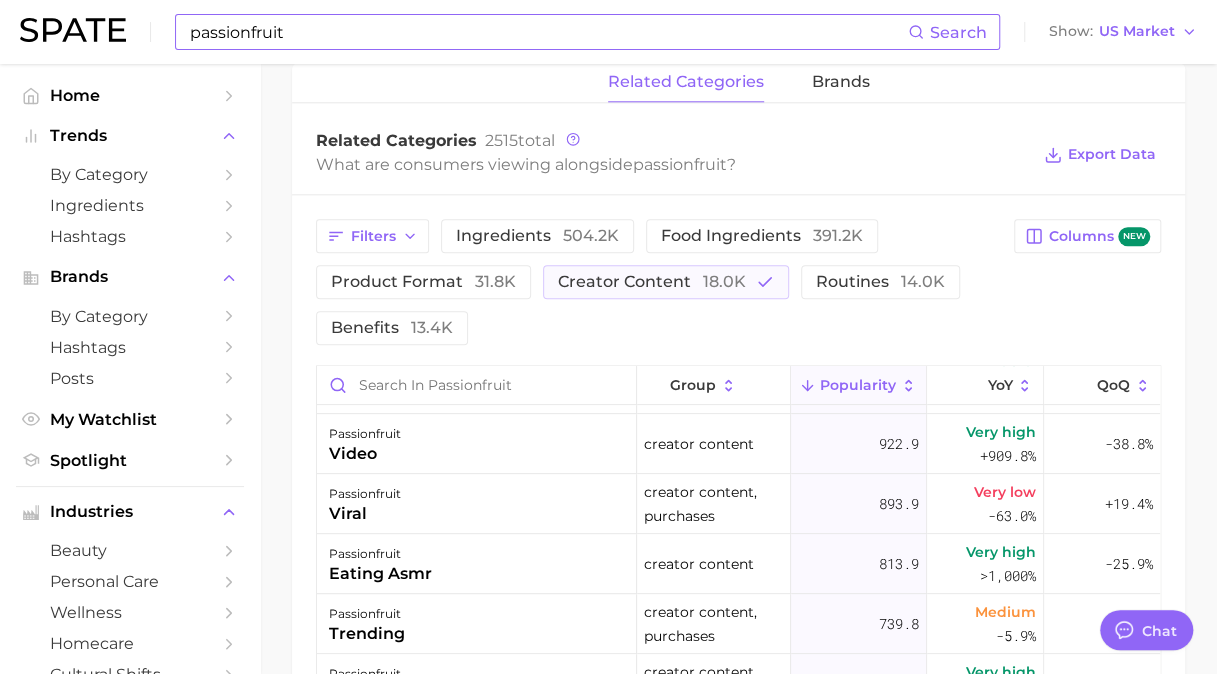 scroll, scrollTop: 352, scrollLeft: 0, axis: vertical 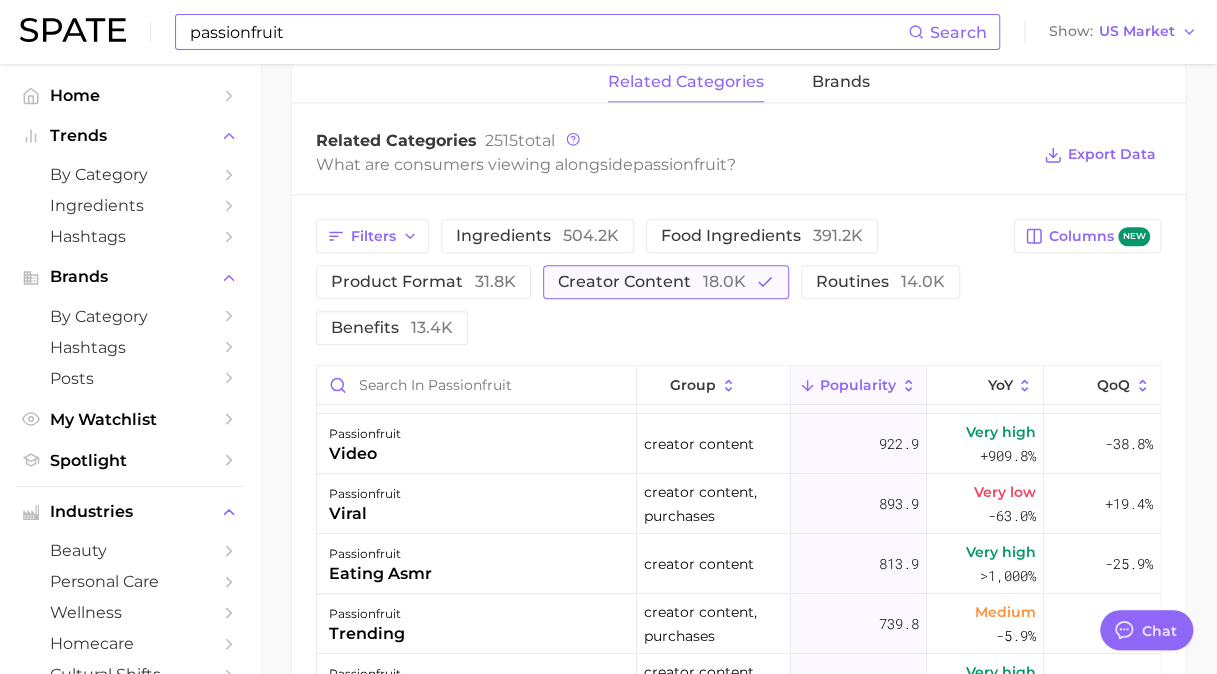 click on "18.0k" at bounding box center [724, 281] 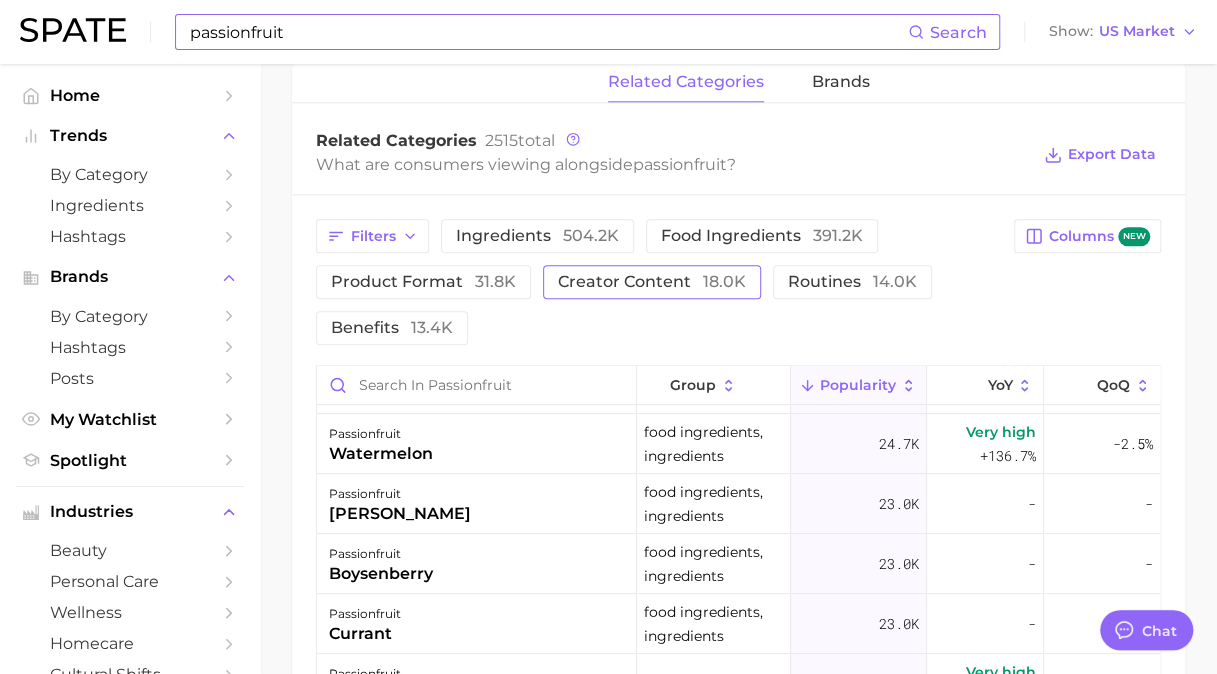 scroll, scrollTop: 0, scrollLeft: 0, axis: both 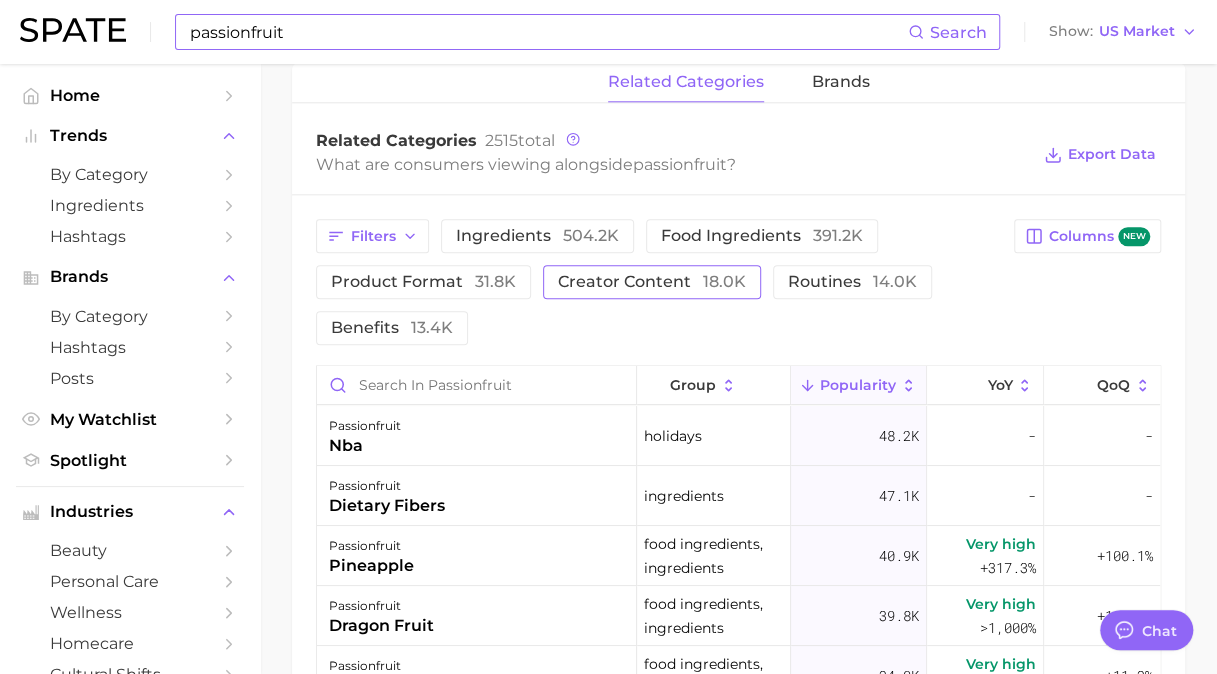 click on "18.0k" at bounding box center [724, 281] 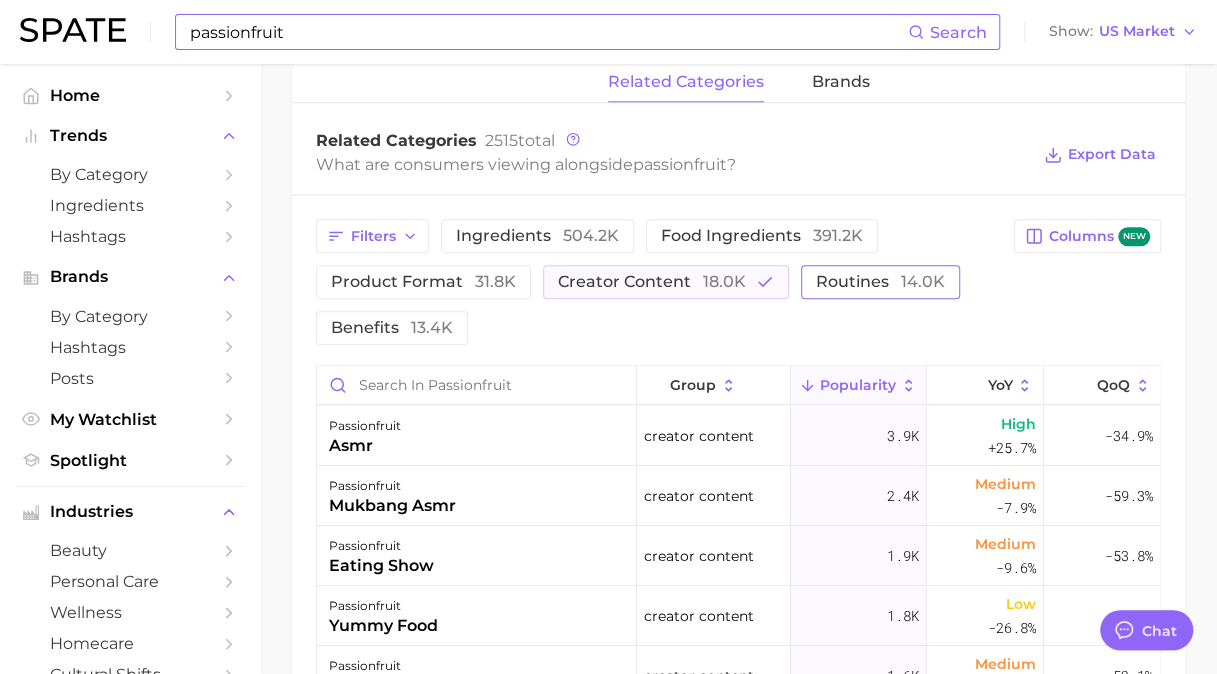 click on "routines   14.0k" at bounding box center (880, 282) 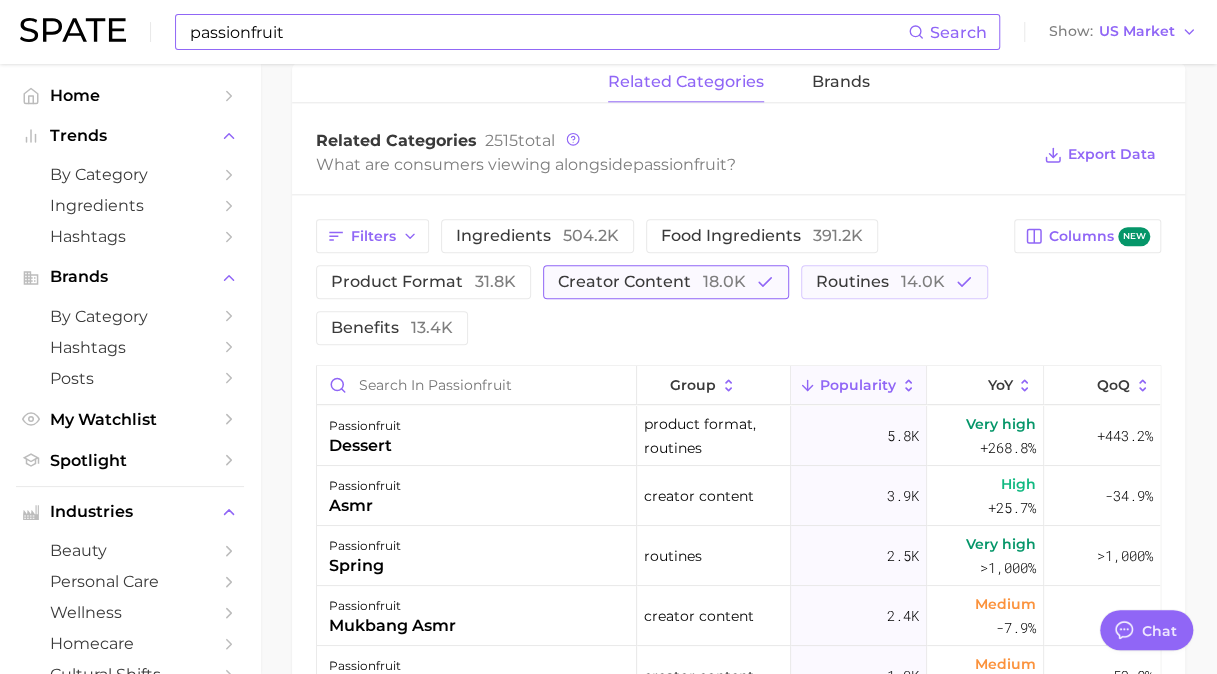 click on "creator content   18.0k" at bounding box center (666, 282) 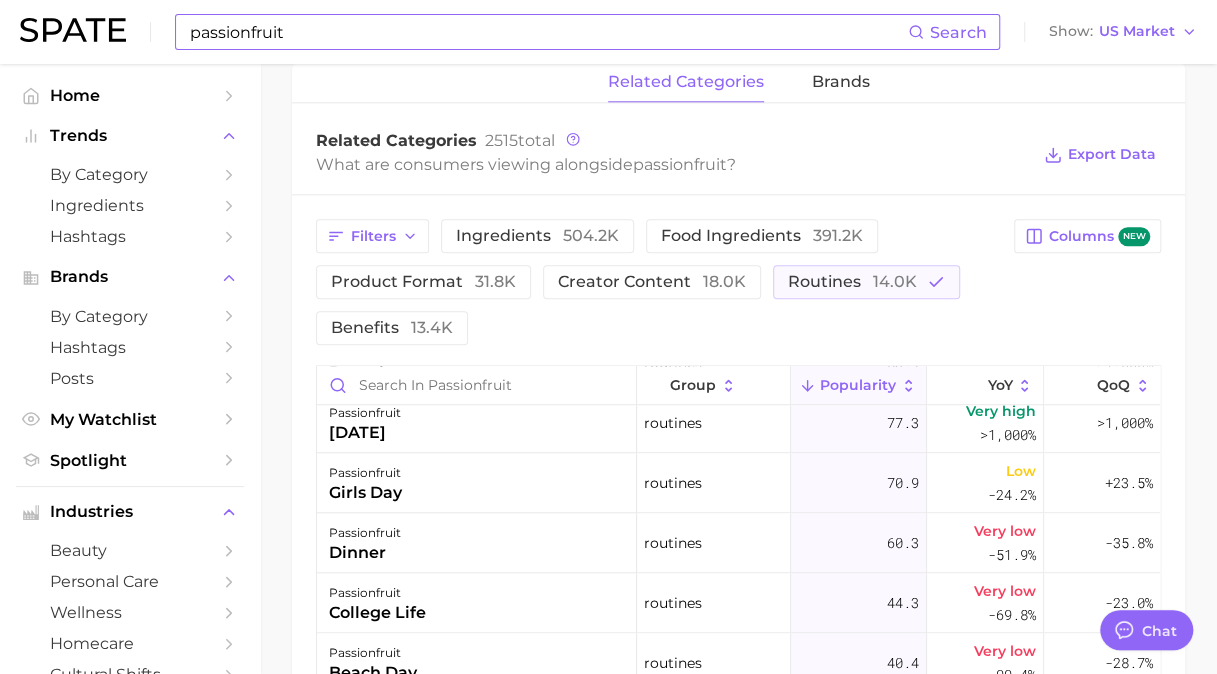 scroll, scrollTop: 856, scrollLeft: 0, axis: vertical 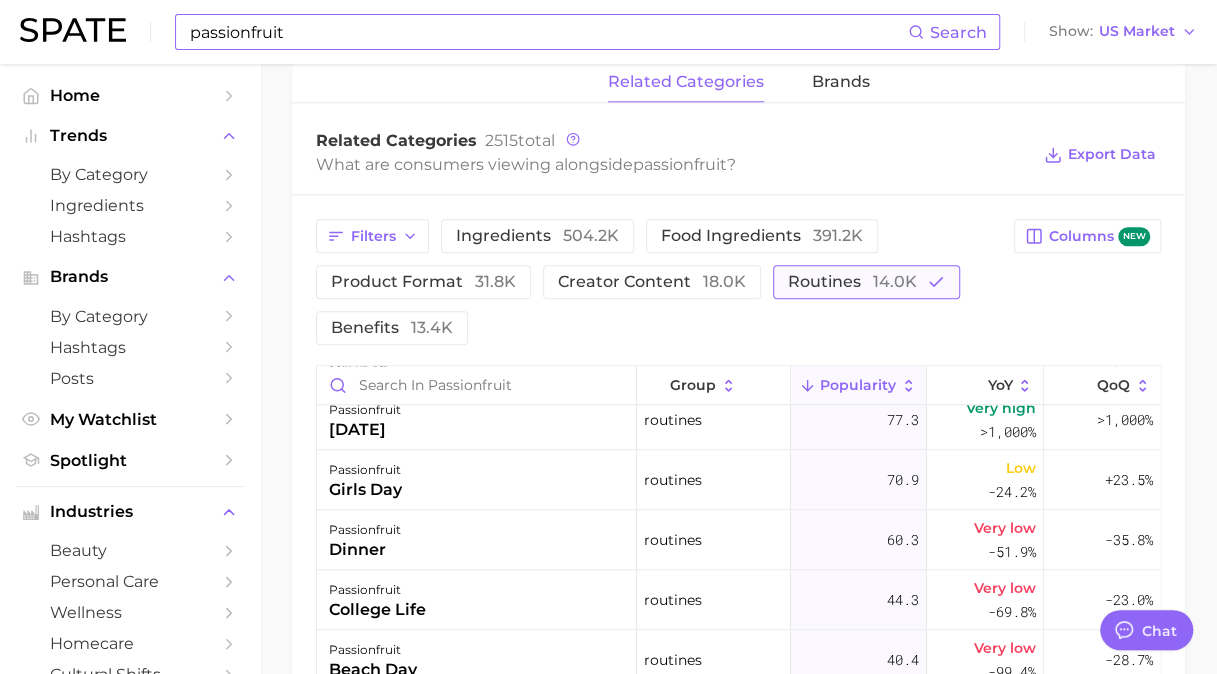 click on "routines   14.0k" at bounding box center [852, 282] 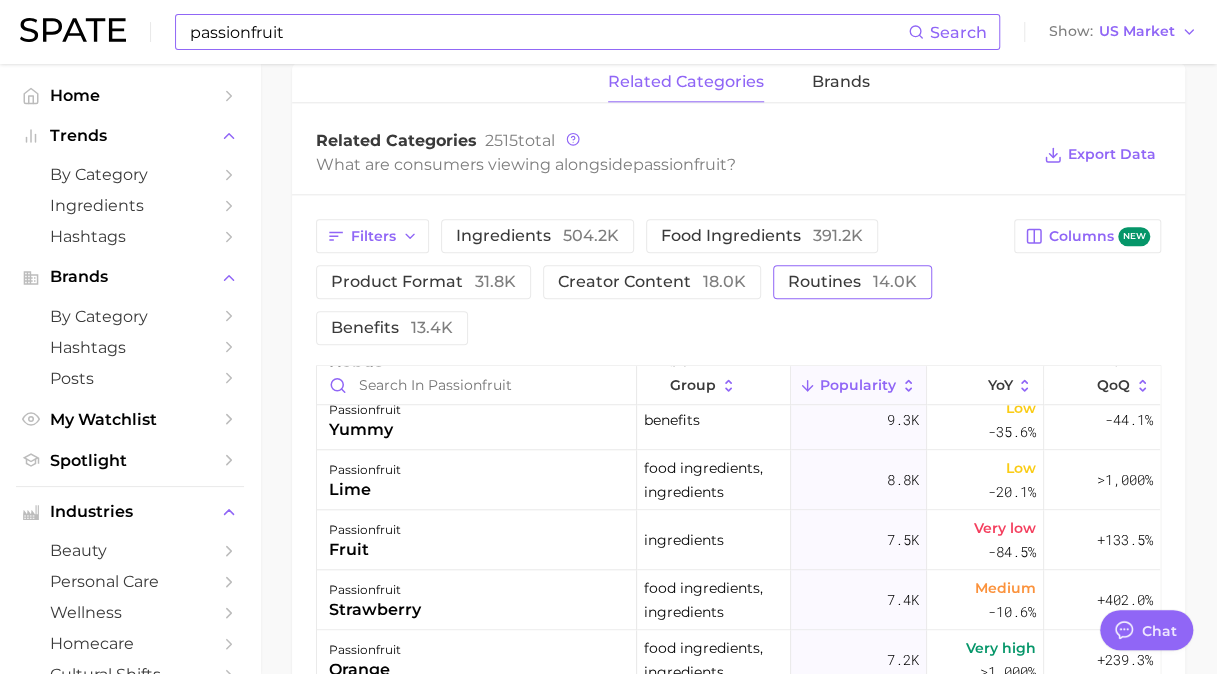 scroll, scrollTop: 0, scrollLeft: 0, axis: both 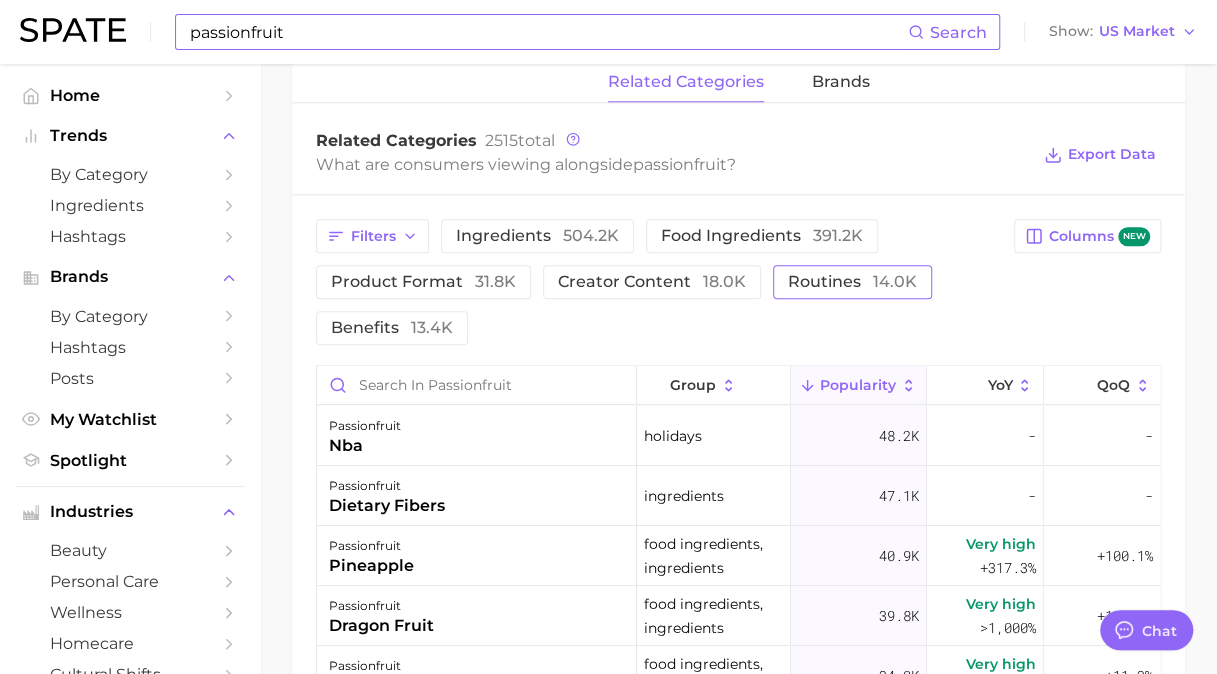 click on "routines   14.0k" at bounding box center [852, 282] 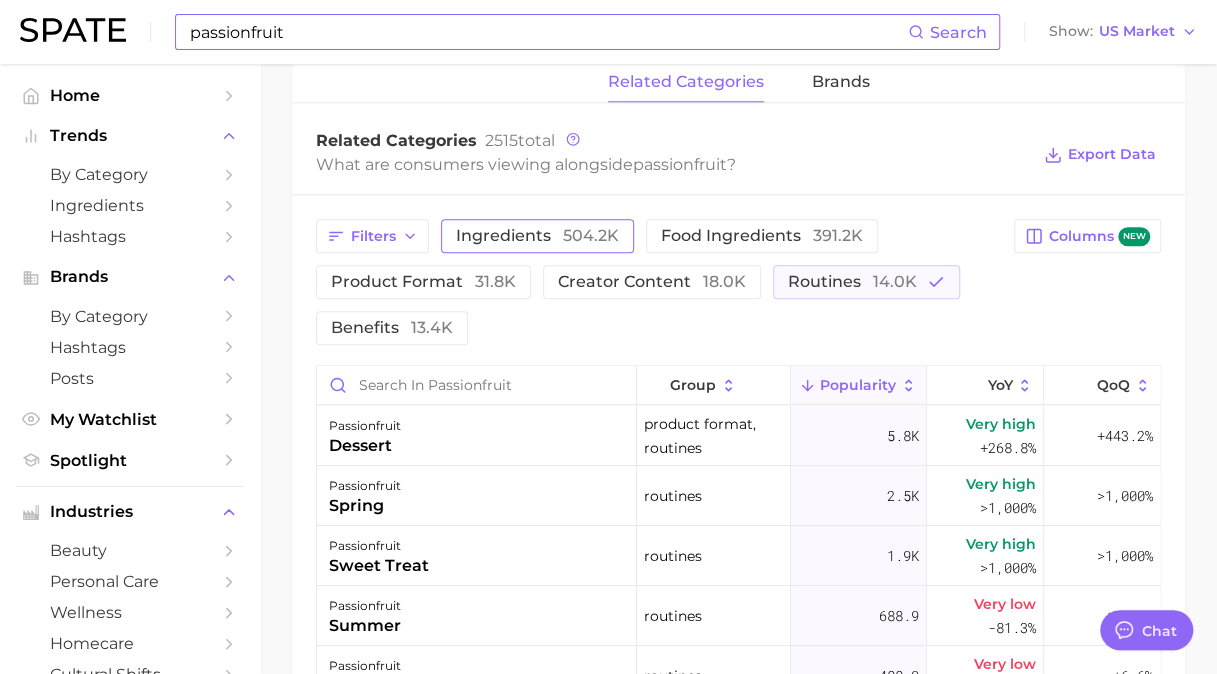 drag, startPoint x: 439, startPoint y: 282, endPoint x: 506, endPoint y: 232, distance: 83.60024 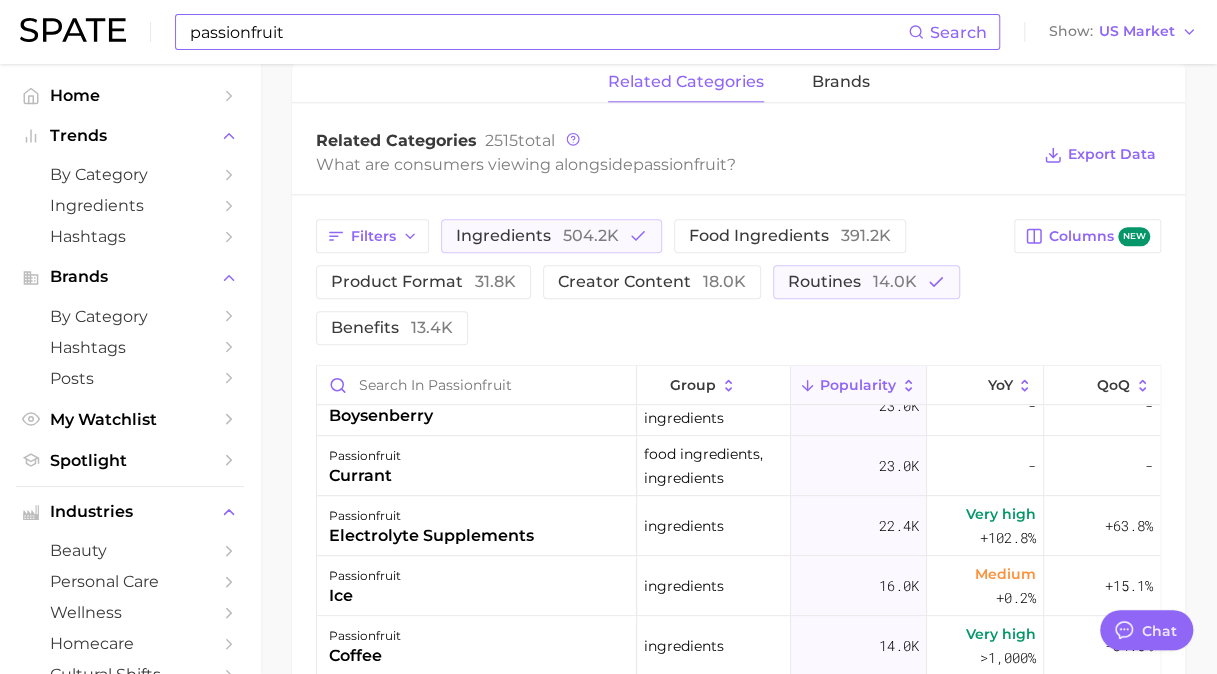 scroll, scrollTop: 451, scrollLeft: 0, axis: vertical 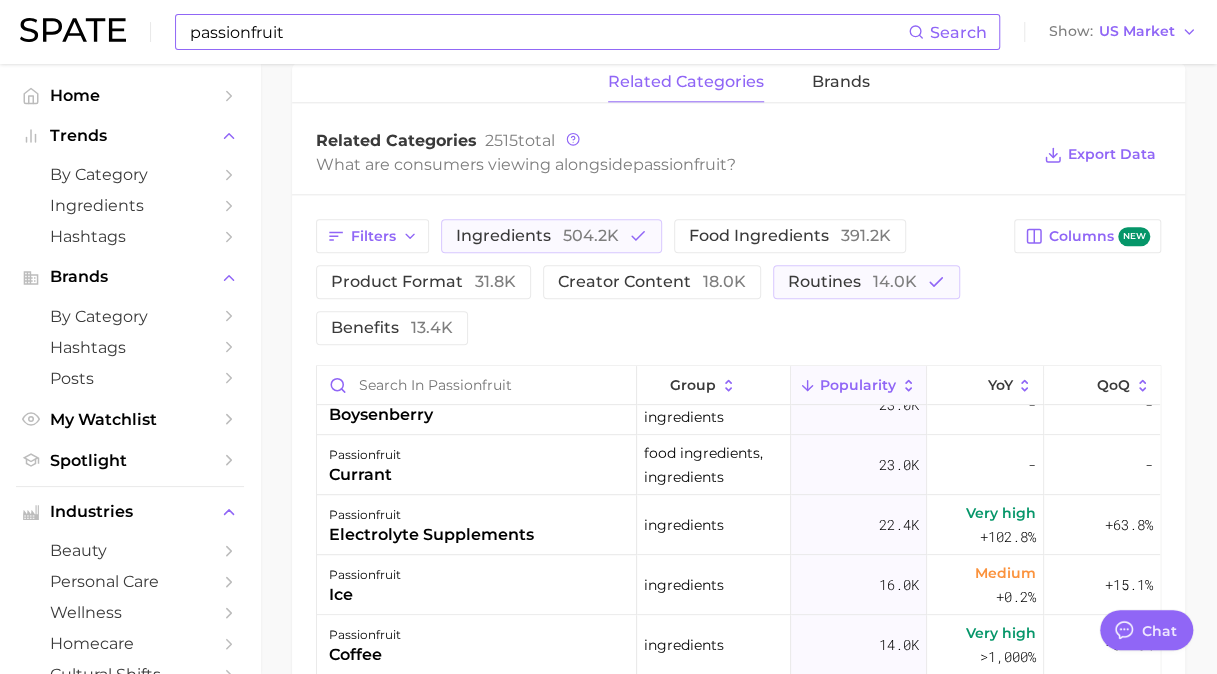 click on "passionfruit" at bounding box center [431, 515] 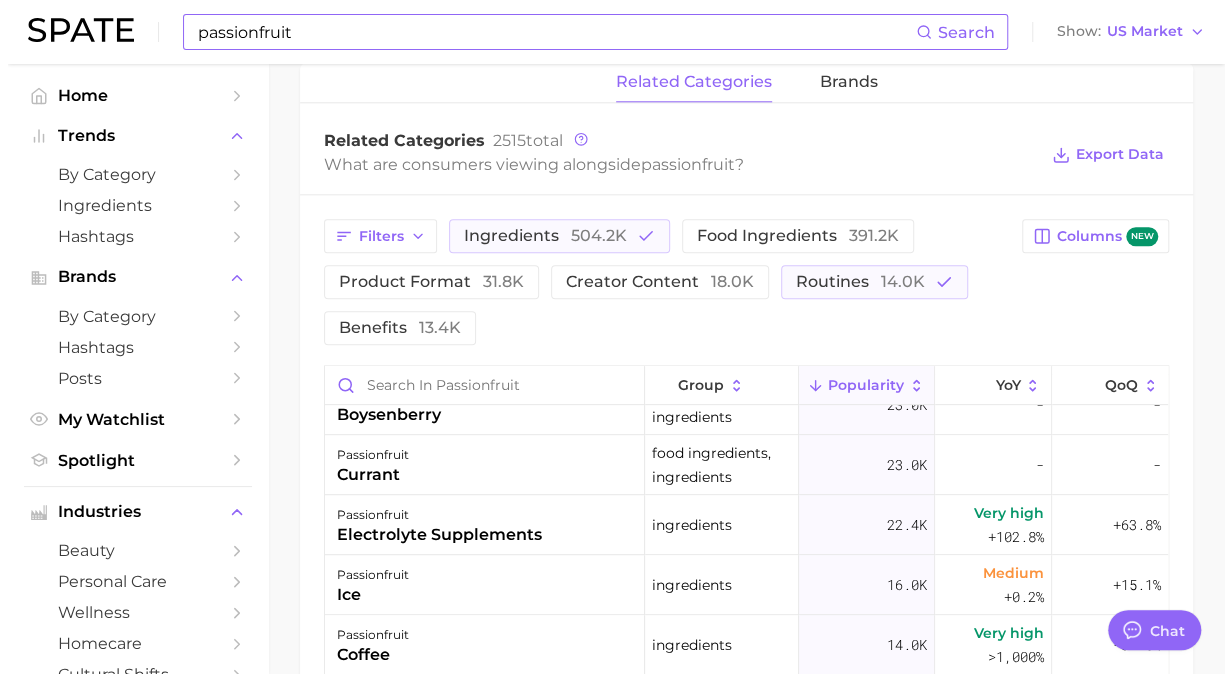 scroll, scrollTop: 994, scrollLeft: 0, axis: vertical 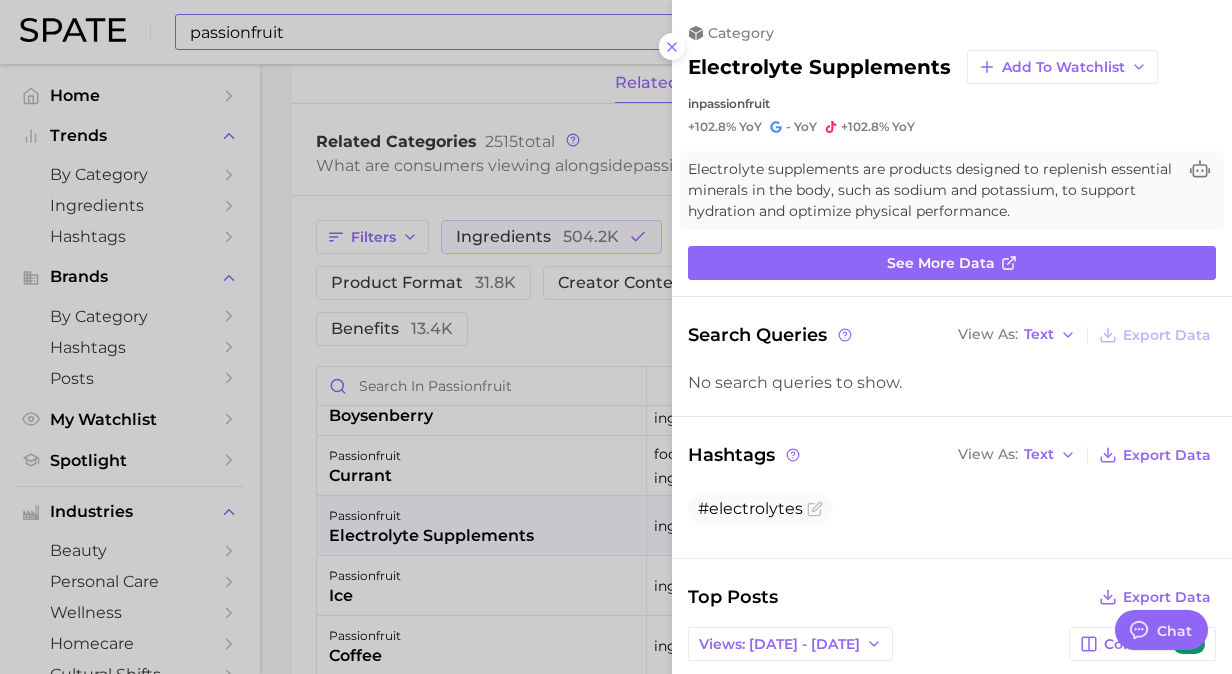 click at bounding box center (616, 337) 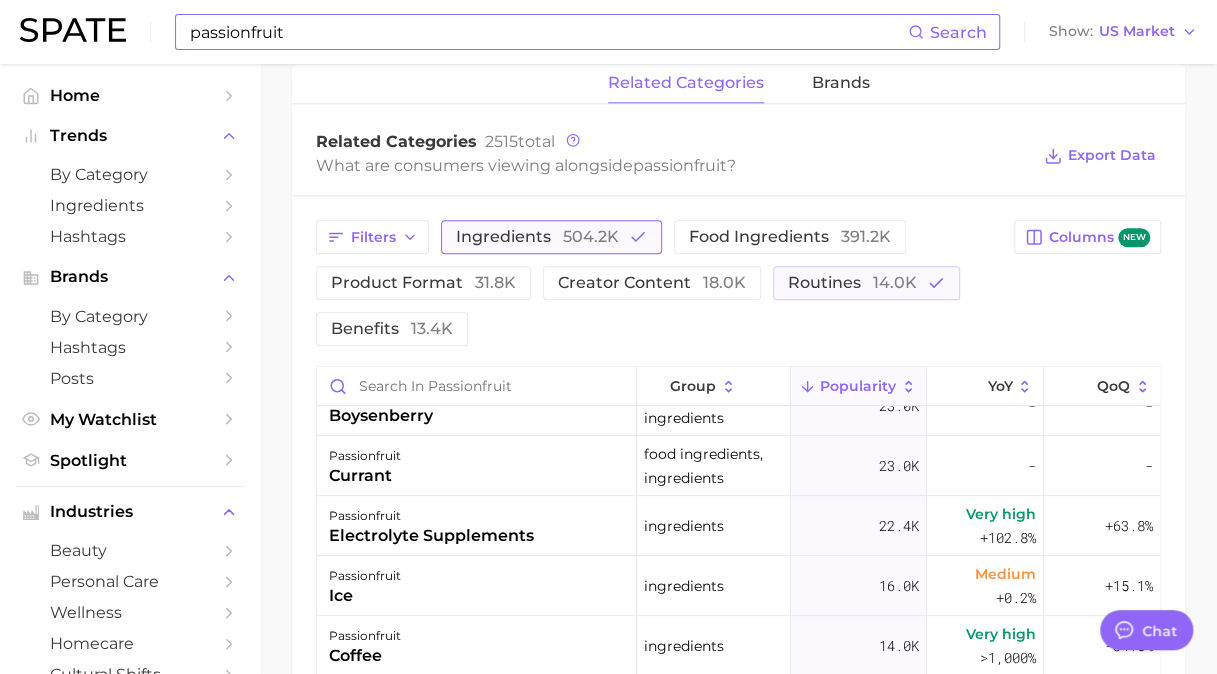 click on "ingredients   504.2k" at bounding box center (551, 237) 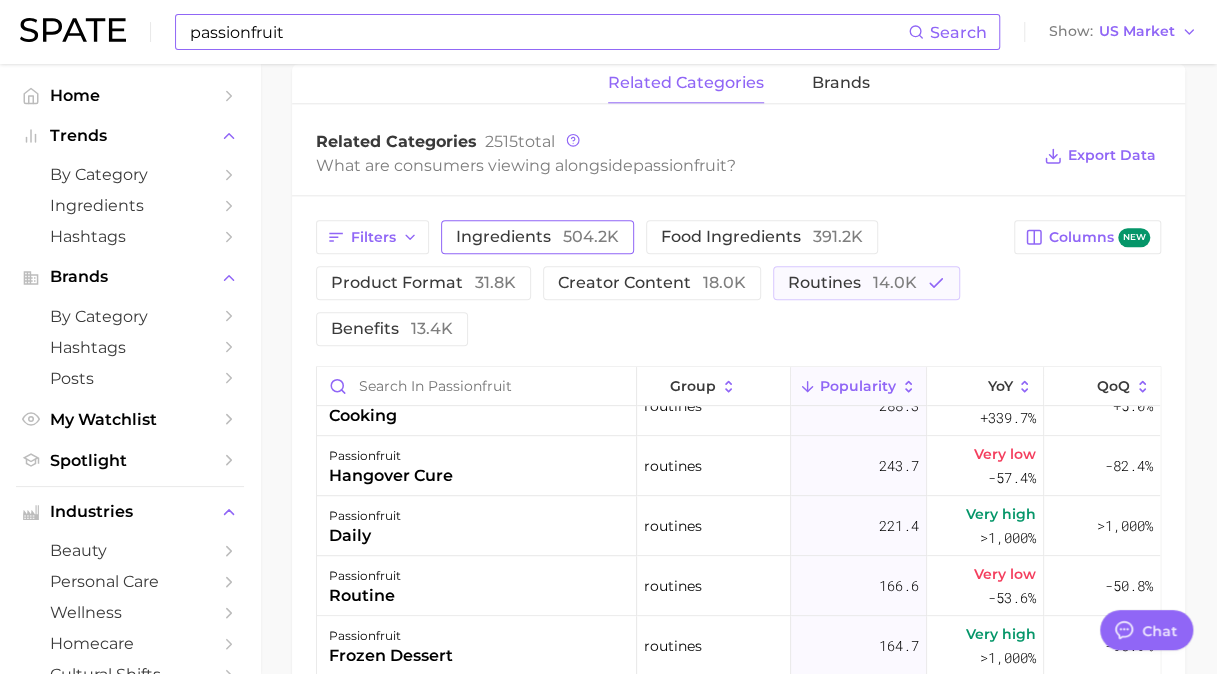 scroll, scrollTop: 0, scrollLeft: 0, axis: both 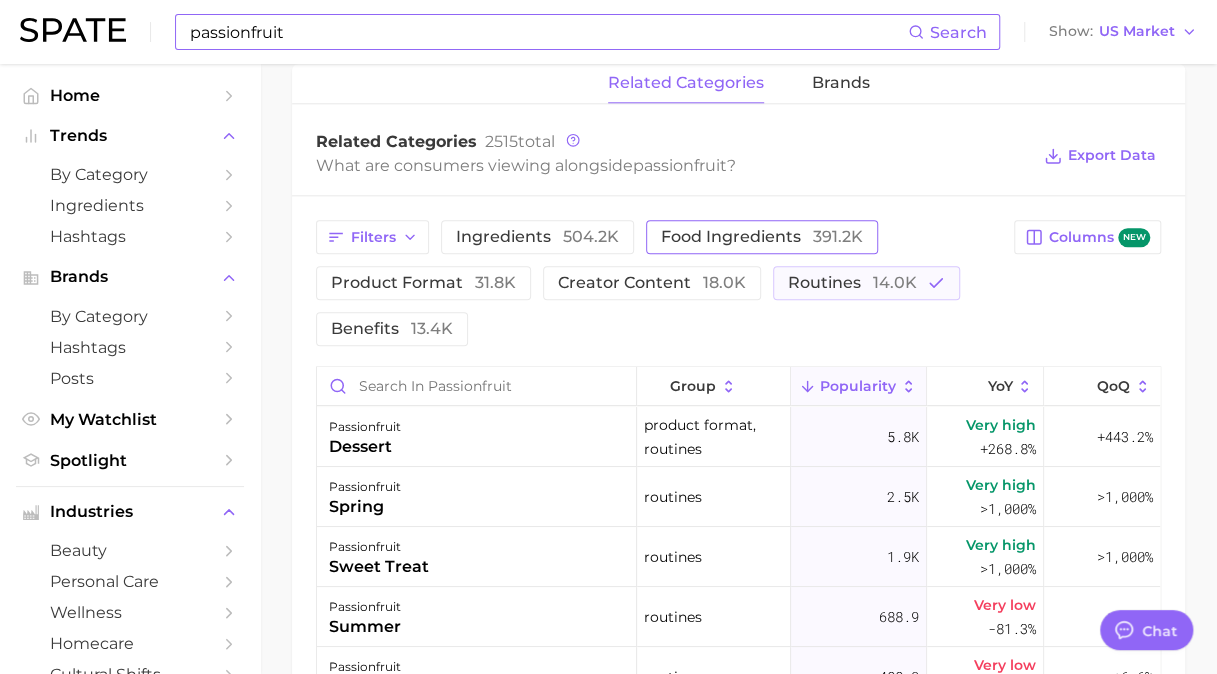 click on "food ingredients   391.2k" at bounding box center [762, 237] 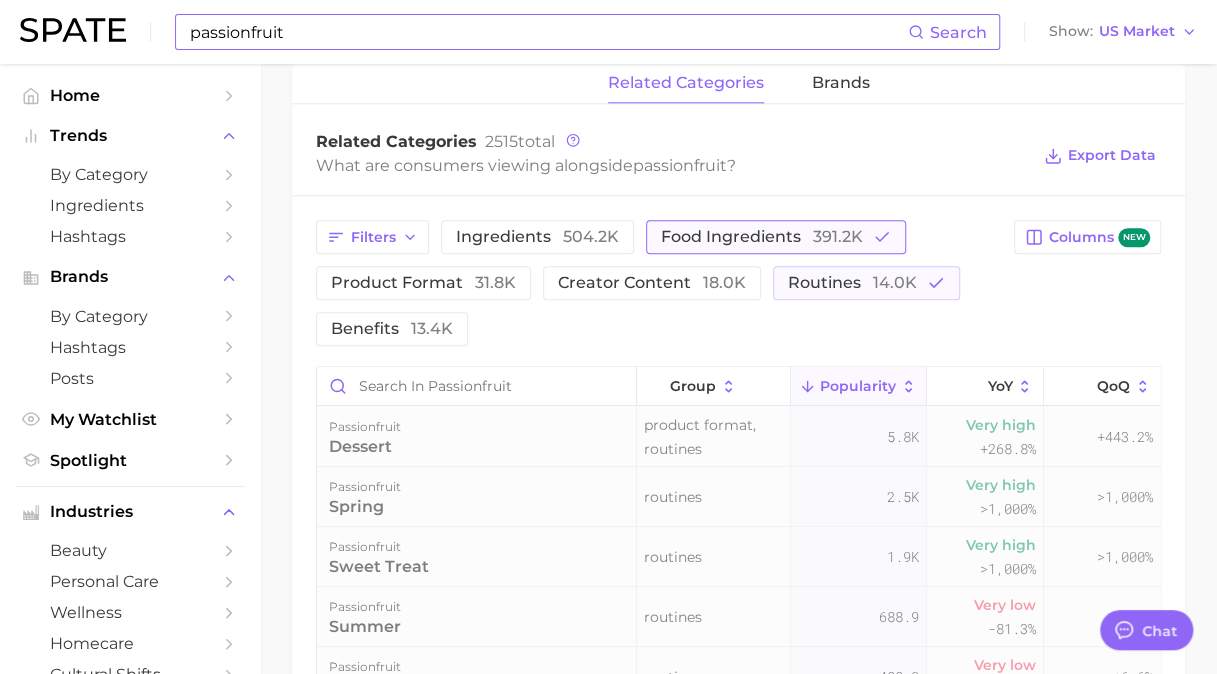 scroll, scrollTop: 0, scrollLeft: 0, axis: both 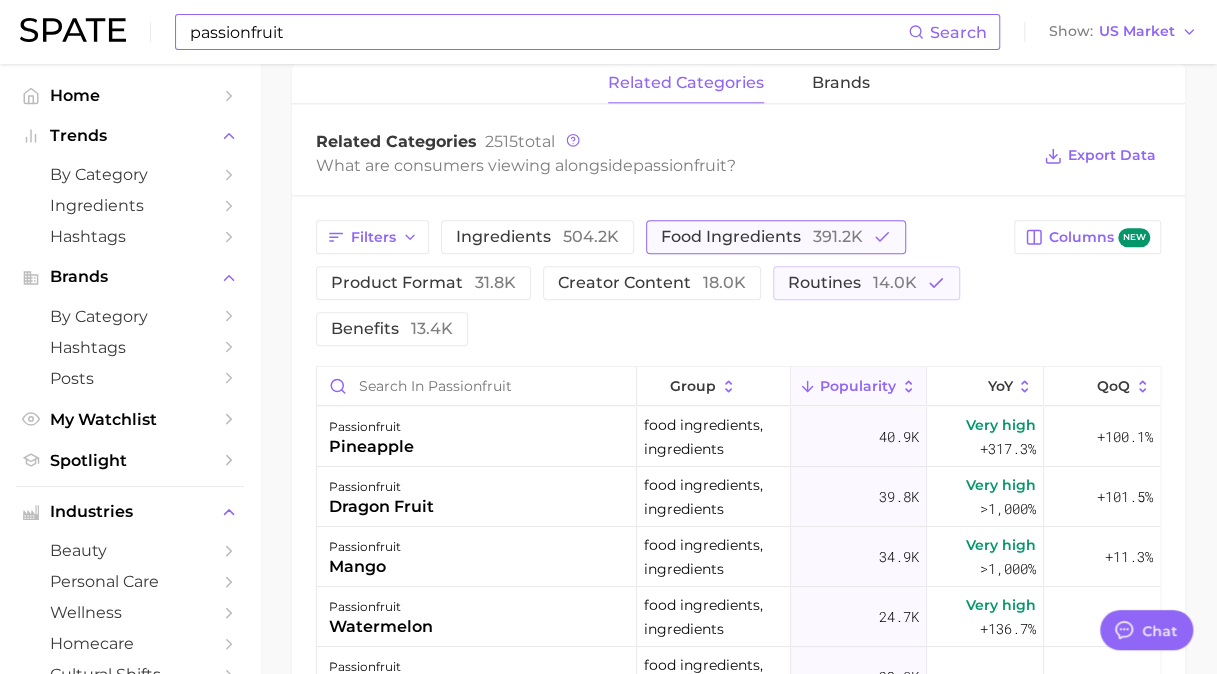 click on "food ingredients   391.2k" at bounding box center [762, 237] 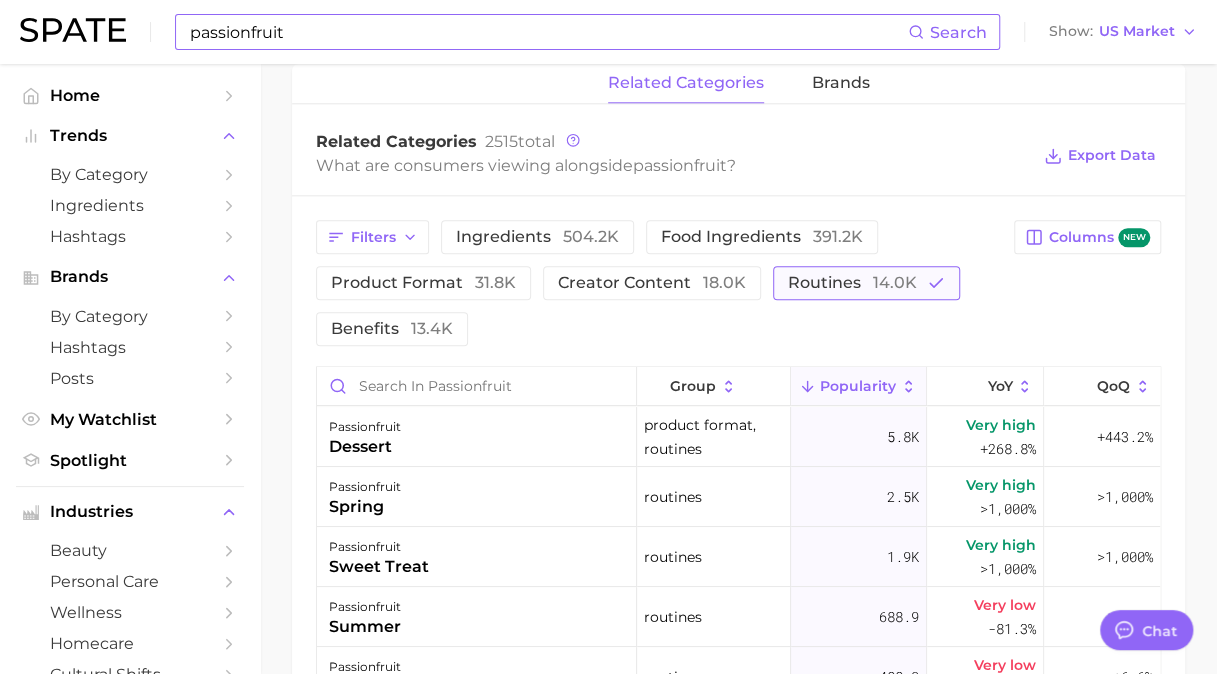 click on "routines   14.0k" at bounding box center (852, 283) 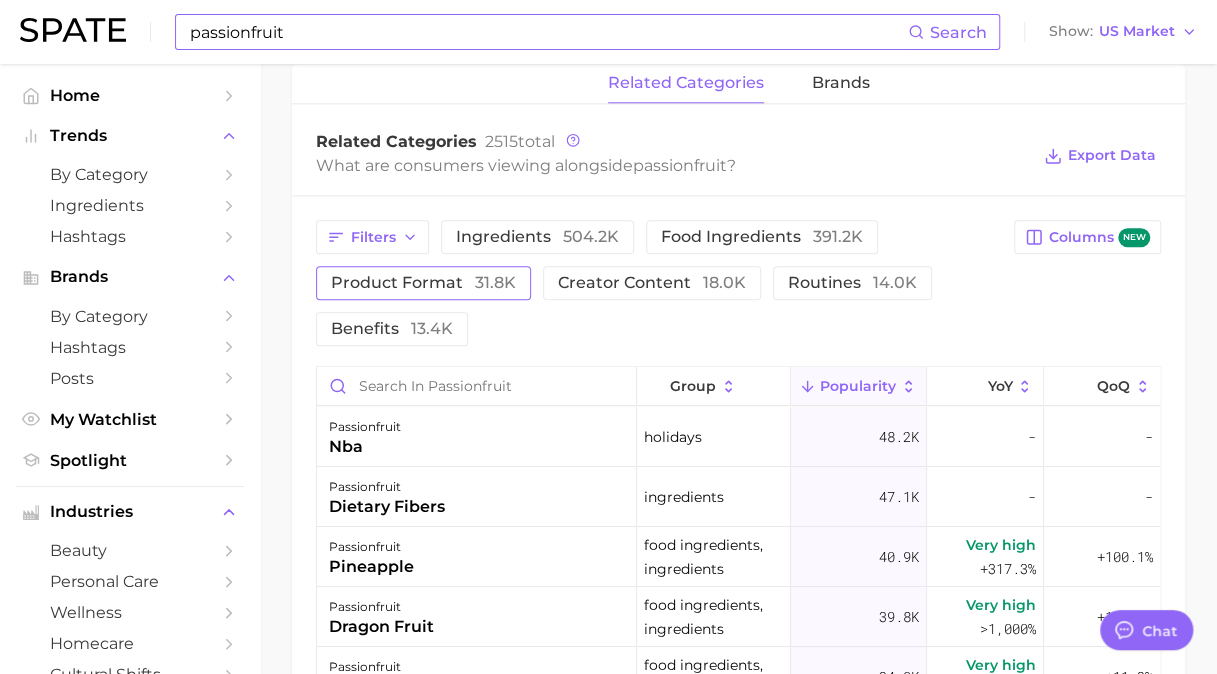 click on "product format   31.8k" at bounding box center (423, 283) 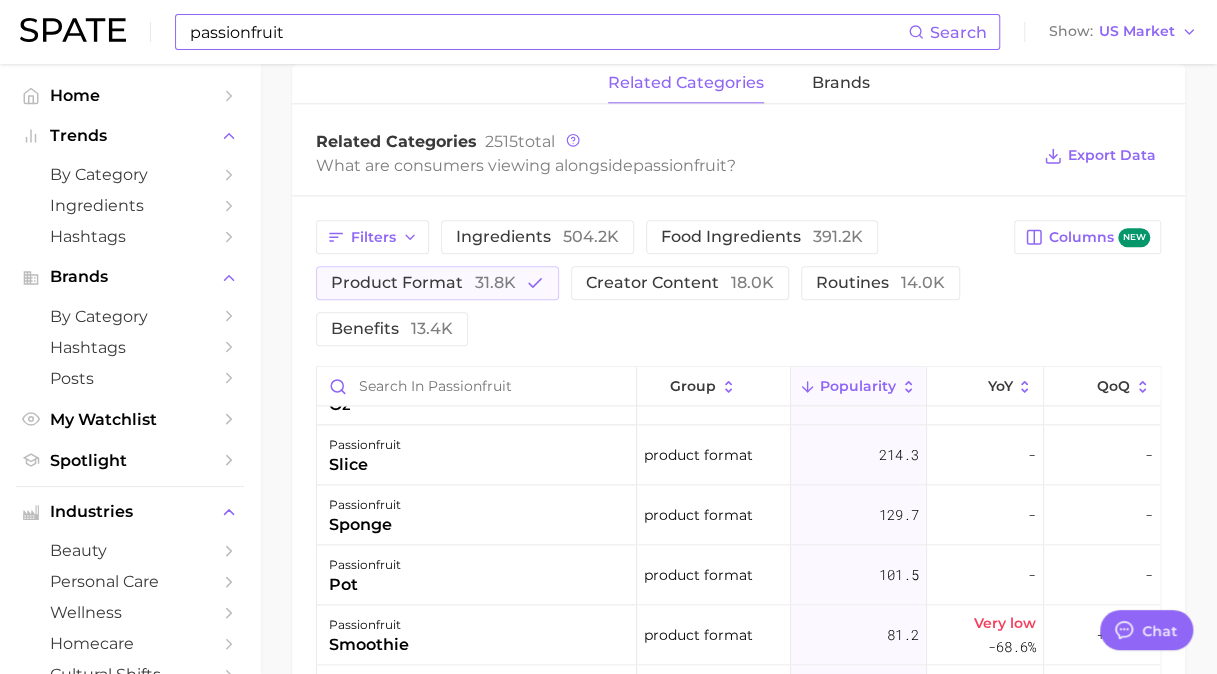 scroll, scrollTop: 1363, scrollLeft: 0, axis: vertical 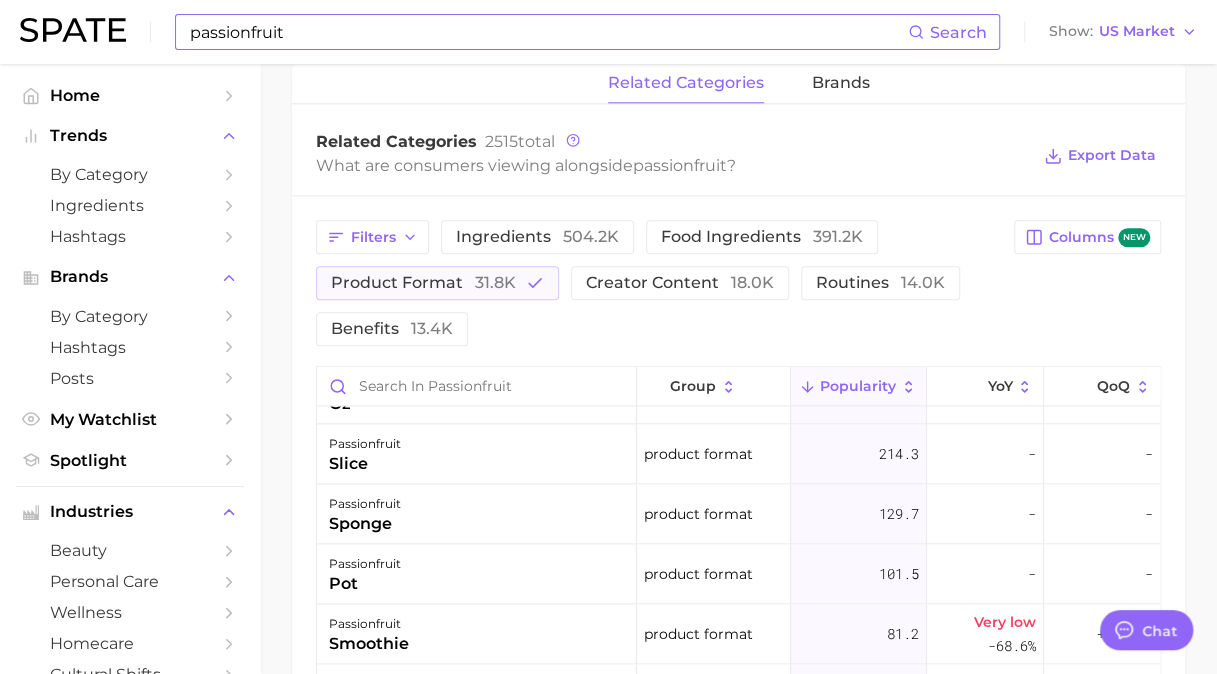 click on "passionfruit" at bounding box center [548, 32] 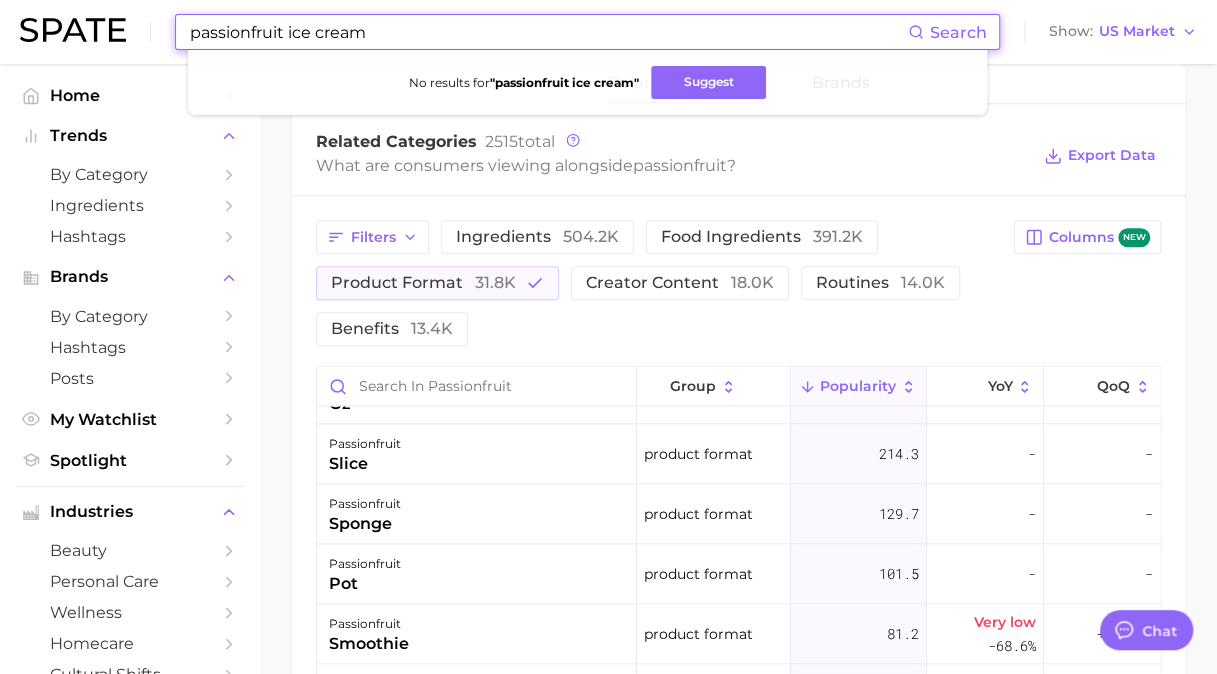 drag, startPoint x: 402, startPoint y: 21, endPoint x: 288, endPoint y: 34, distance: 114.73883 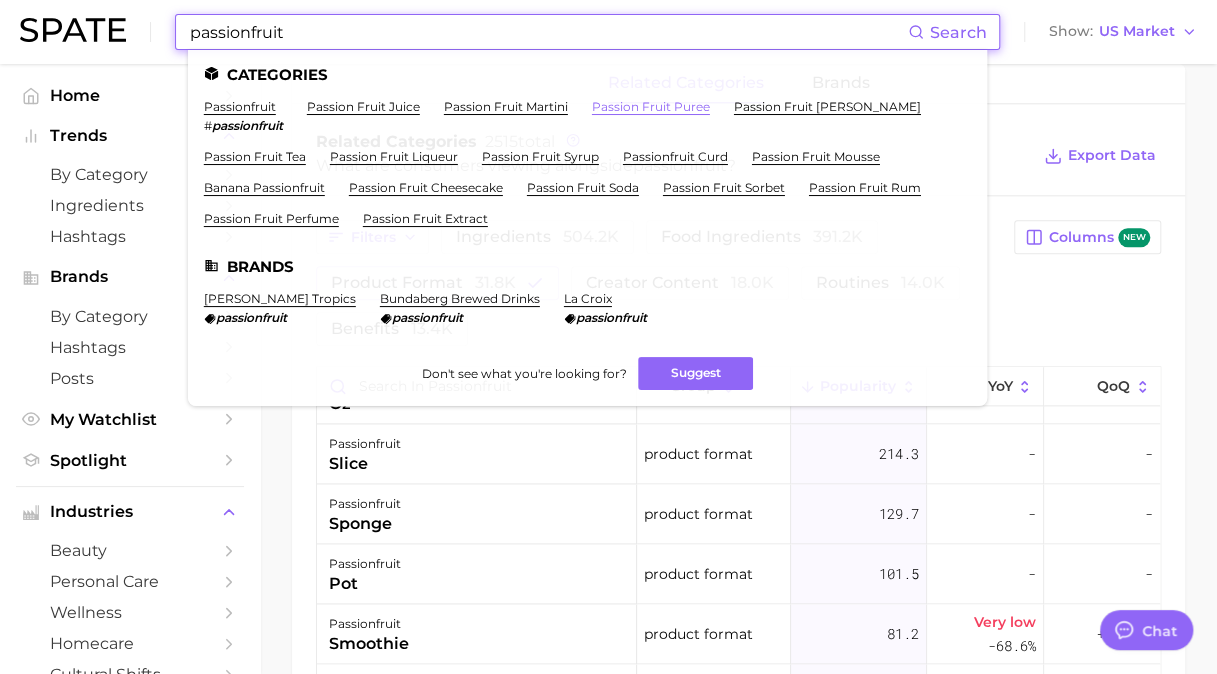 type on "passionfruit" 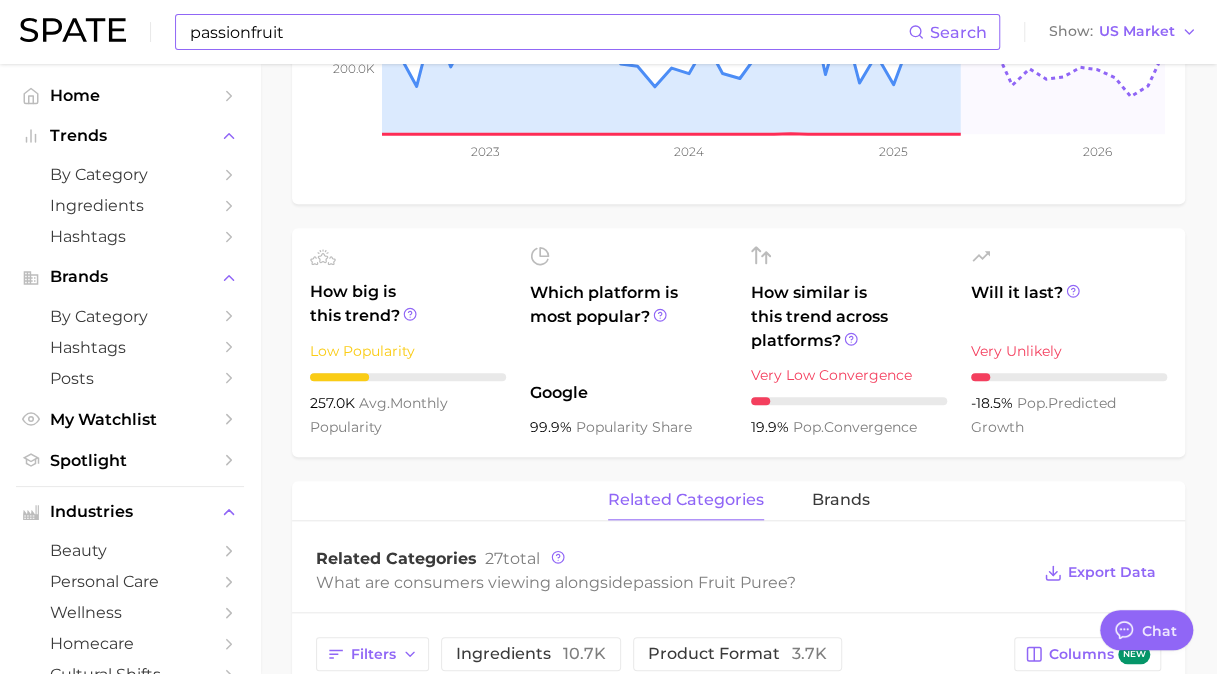 scroll, scrollTop: 0, scrollLeft: 0, axis: both 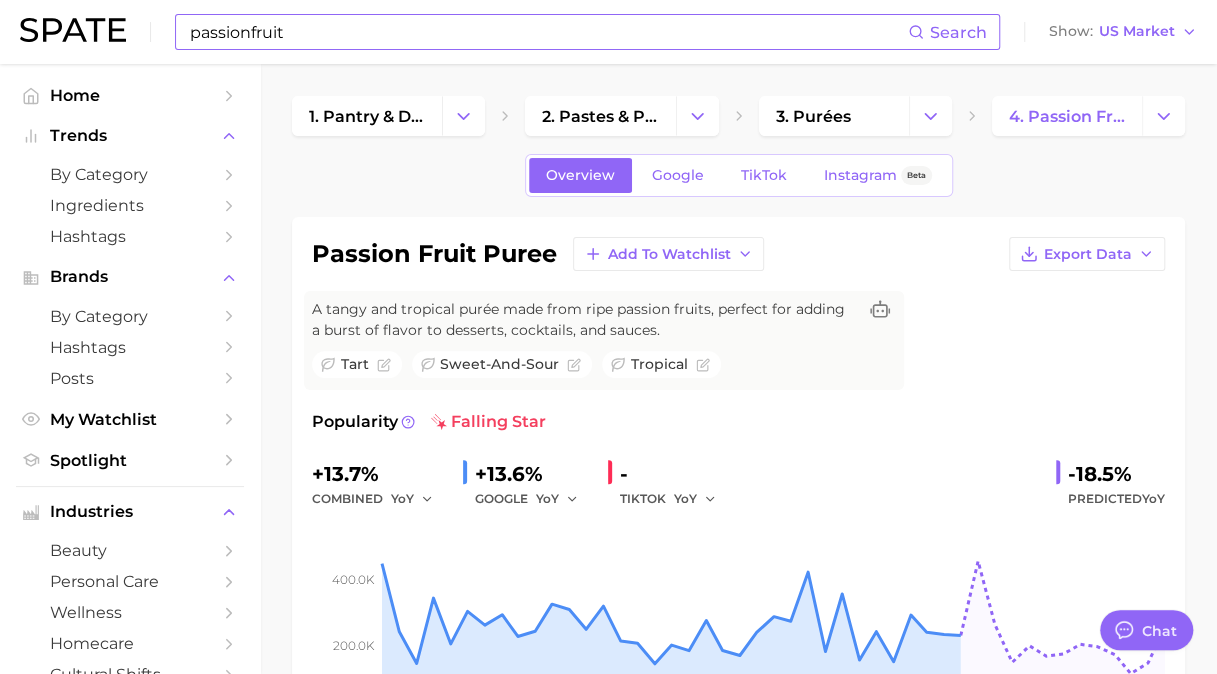 click on "passionfruit" at bounding box center [548, 32] 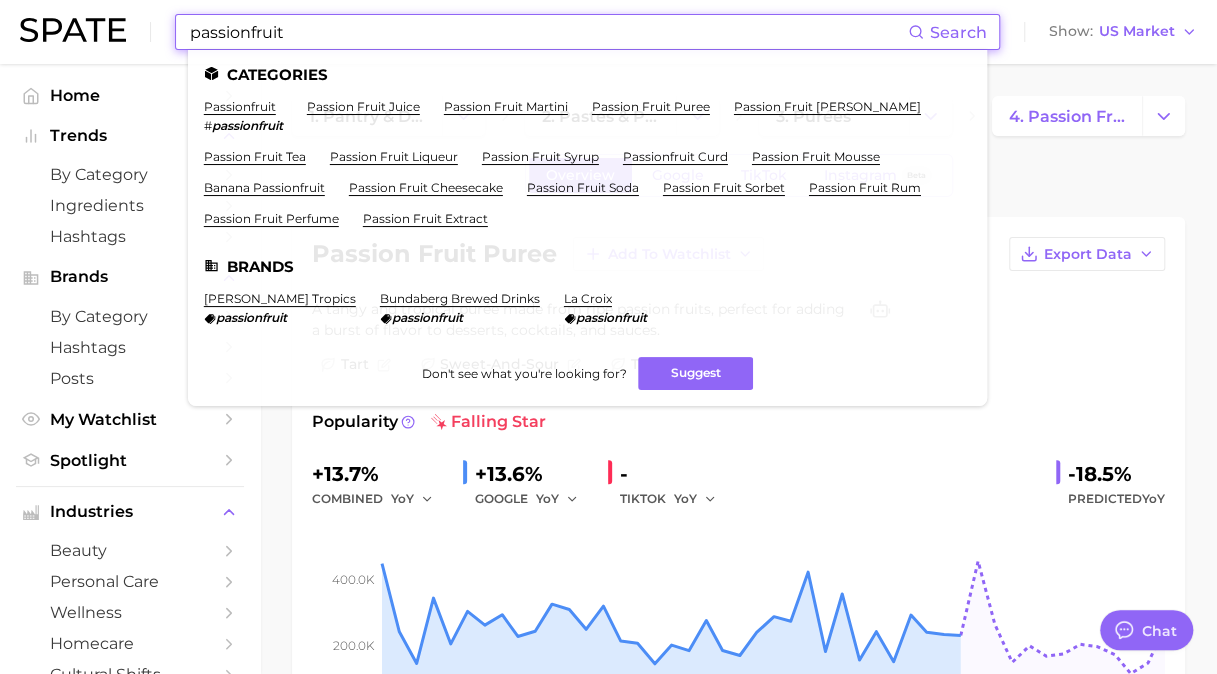 click on "passionfruit" at bounding box center (548, 32) 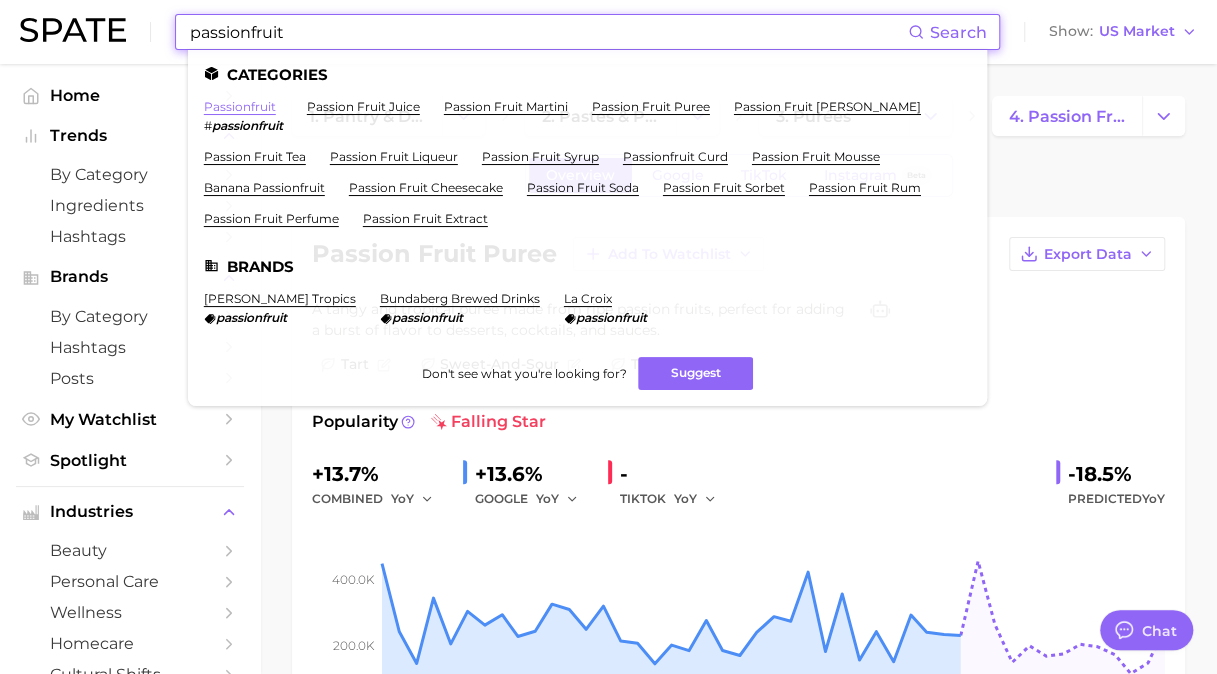click on "passionfruit" at bounding box center (240, 106) 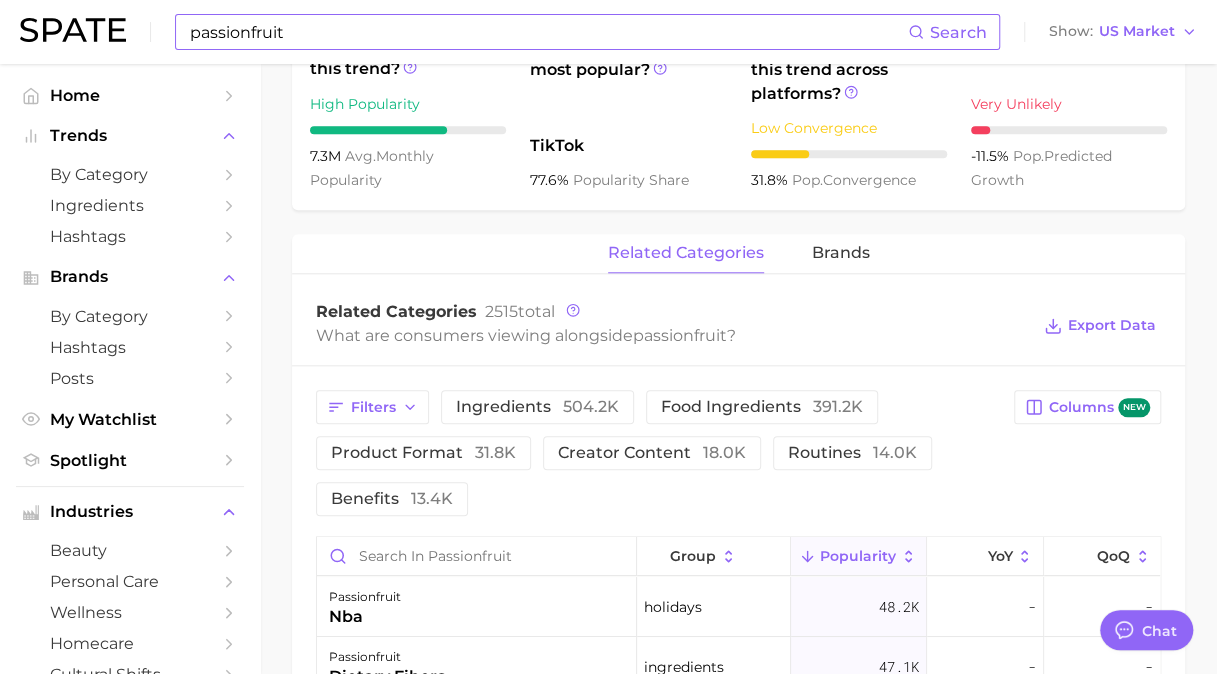 scroll, scrollTop: 868, scrollLeft: 0, axis: vertical 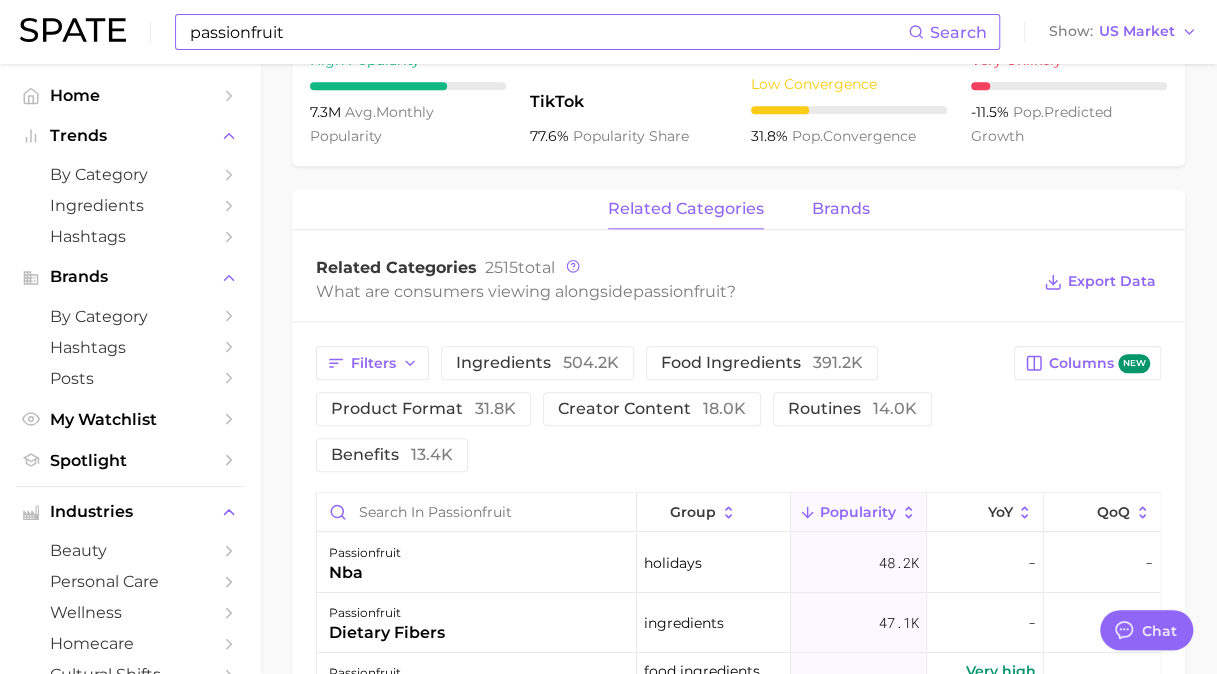 click on "brands" at bounding box center (841, 209) 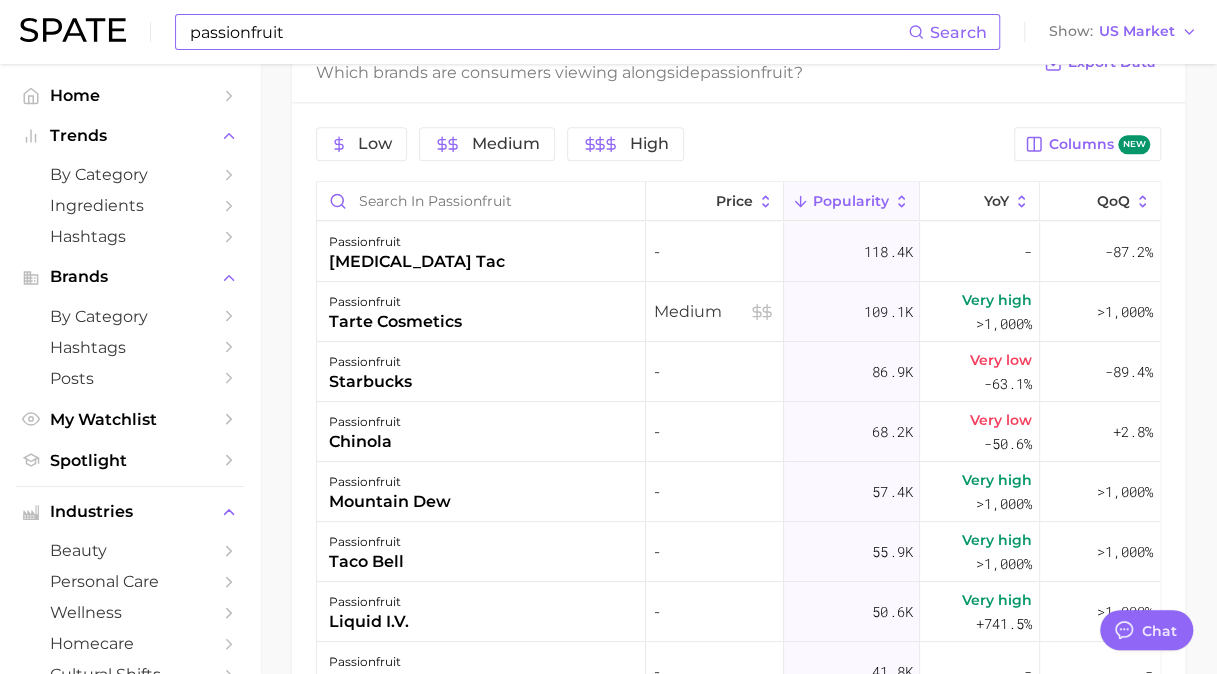 scroll, scrollTop: 1088, scrollLeft: 0, axis: vertical 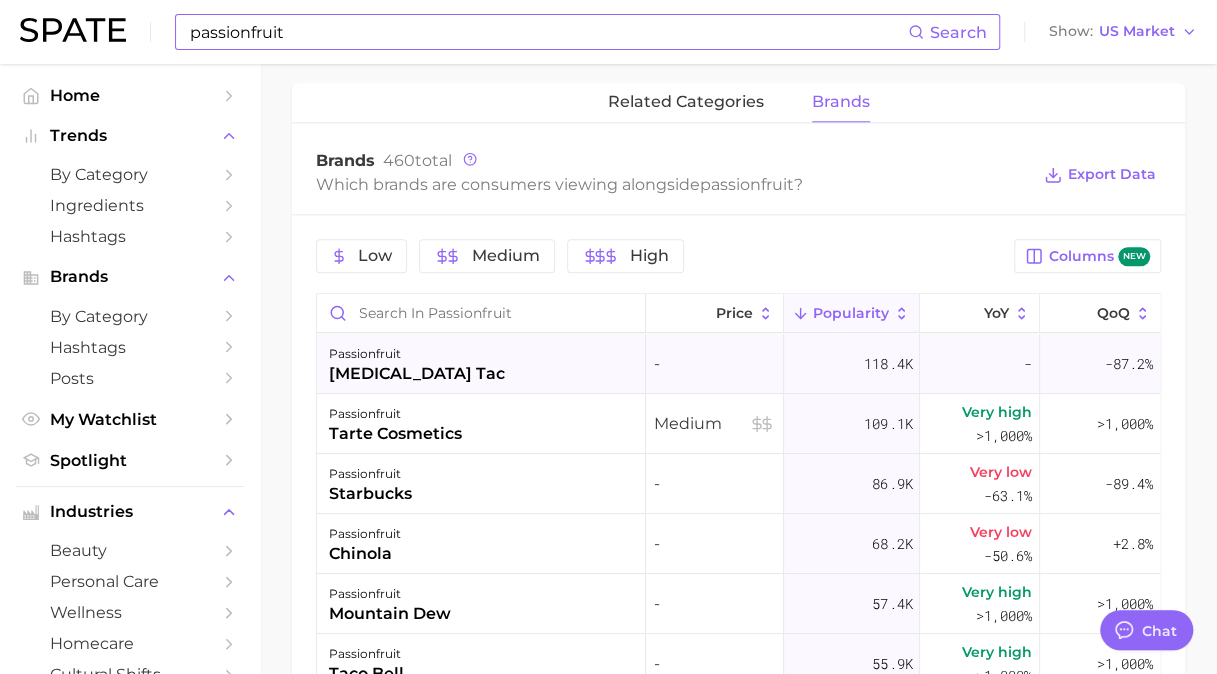 click on "passionfruit [MEDICAL_DATA] tac" at bounding box center [481, 364] 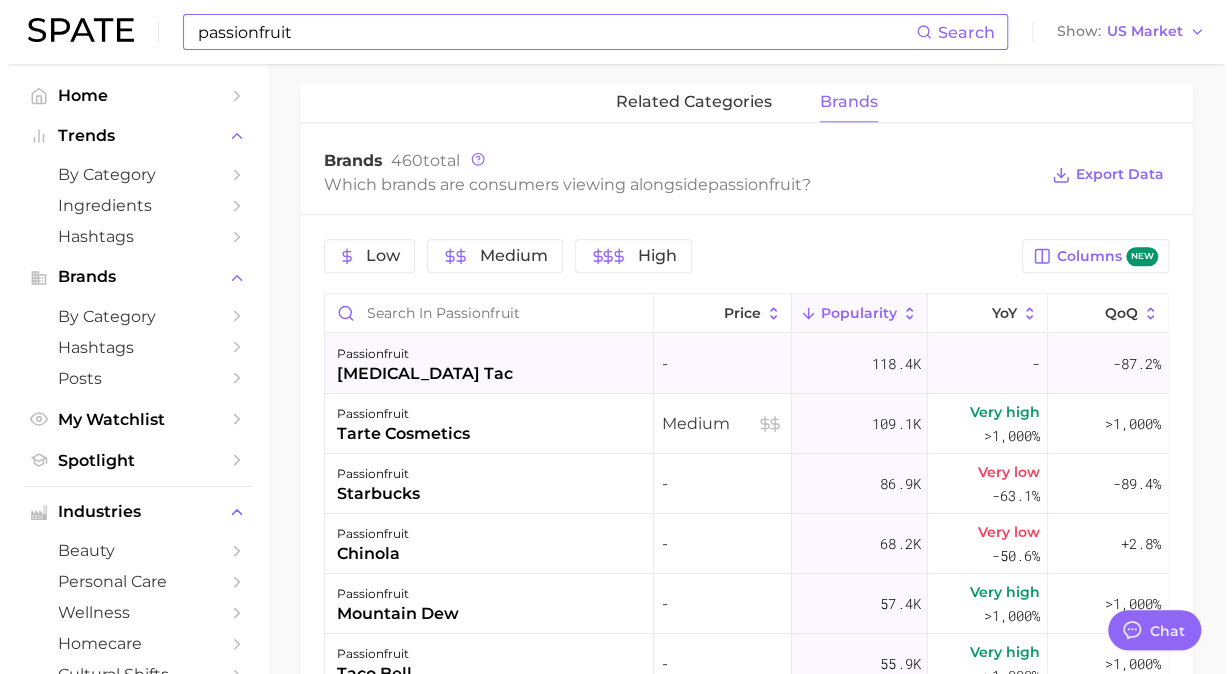 scroll, scrollTop: 974, scrollLeft: 0, axis: vertical 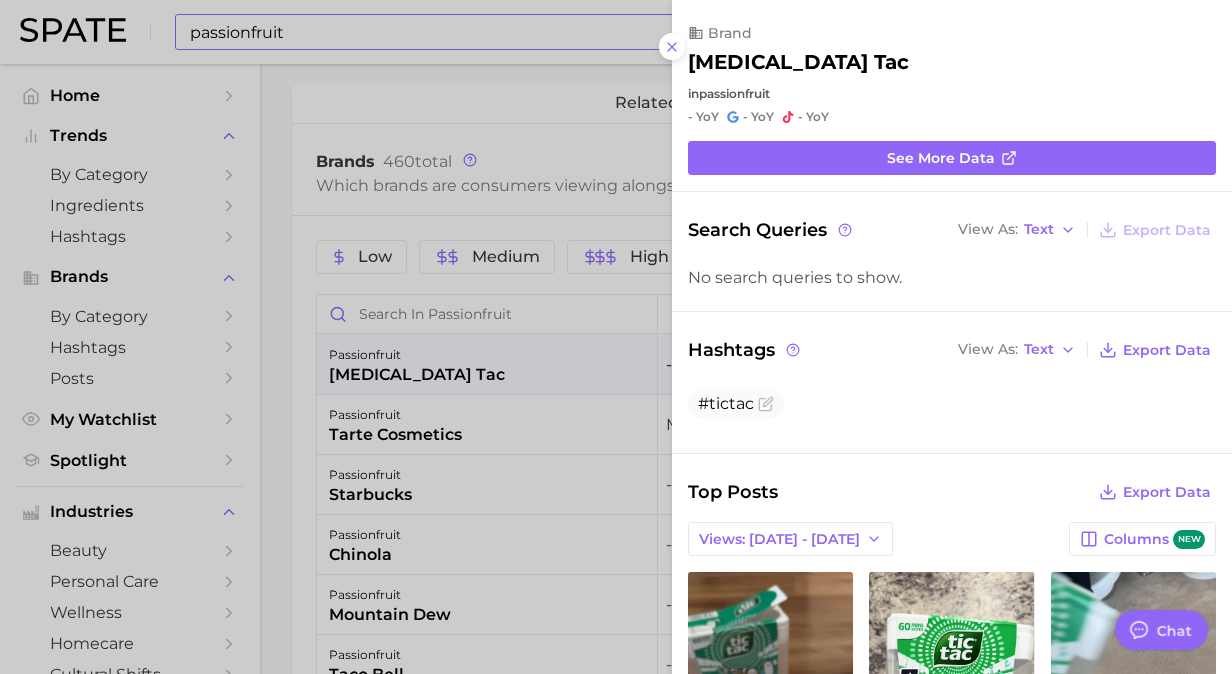 click at bounding box center (616, 337) 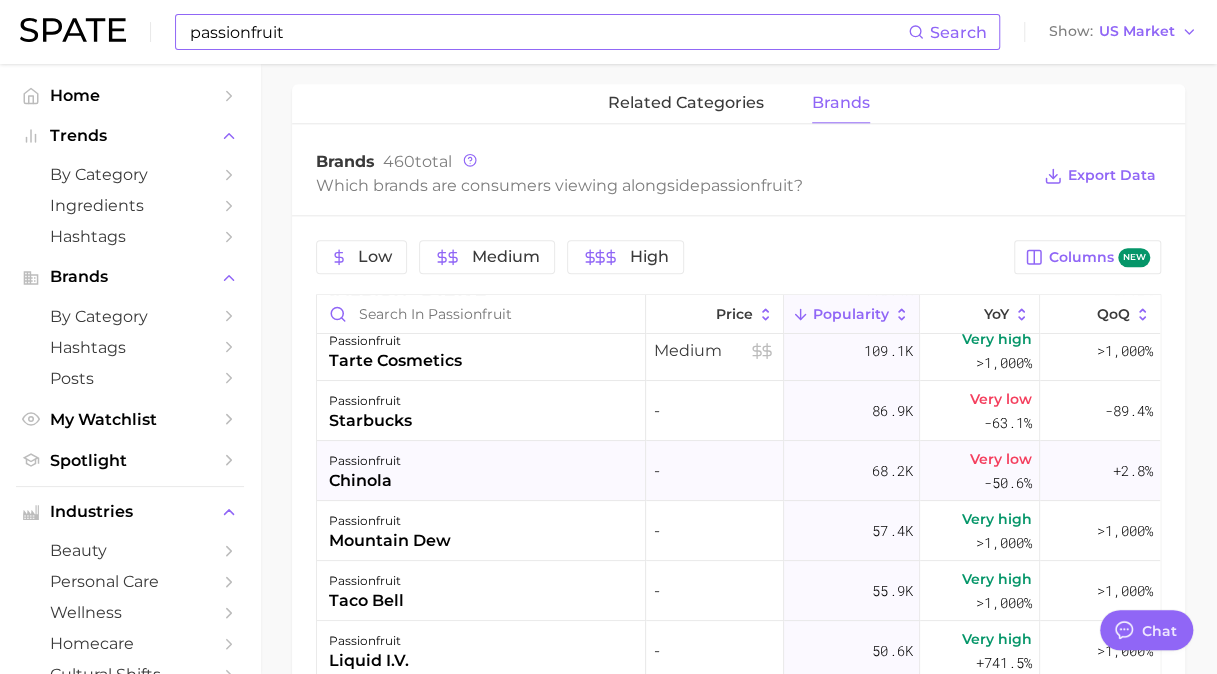 scroll, scrollTop: 76, scrollLeft: 0, axis: vertical 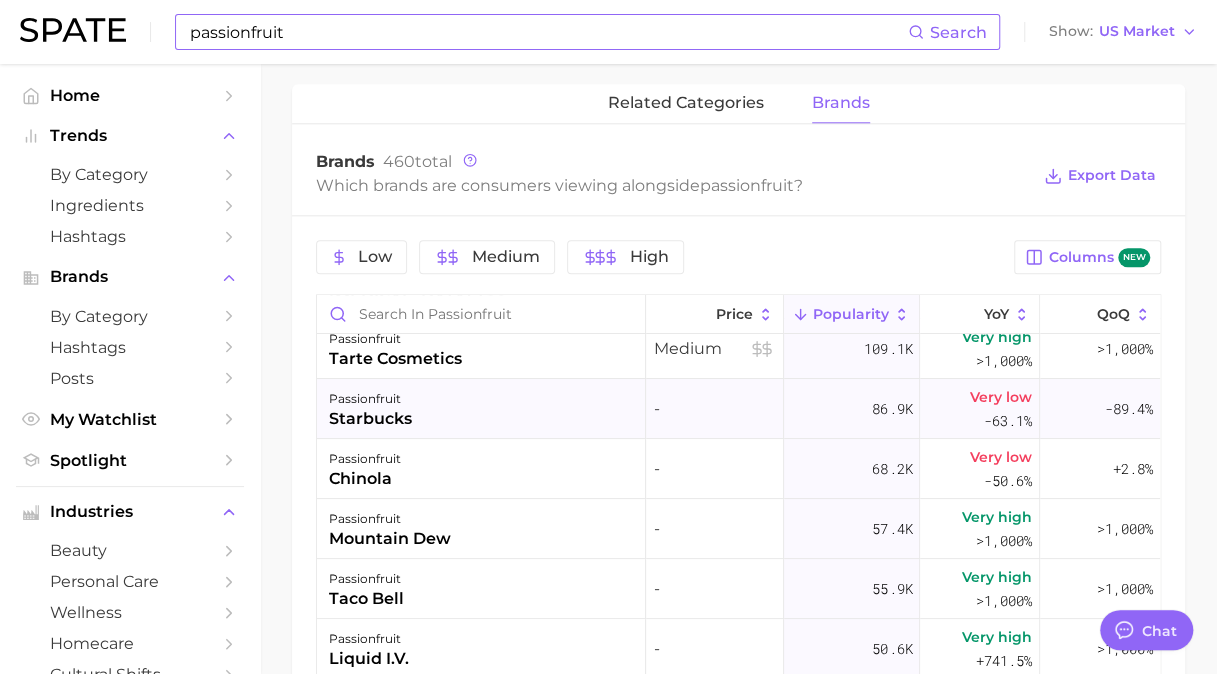click on "passionfruit starbucks" at bounding box center [481, 409] 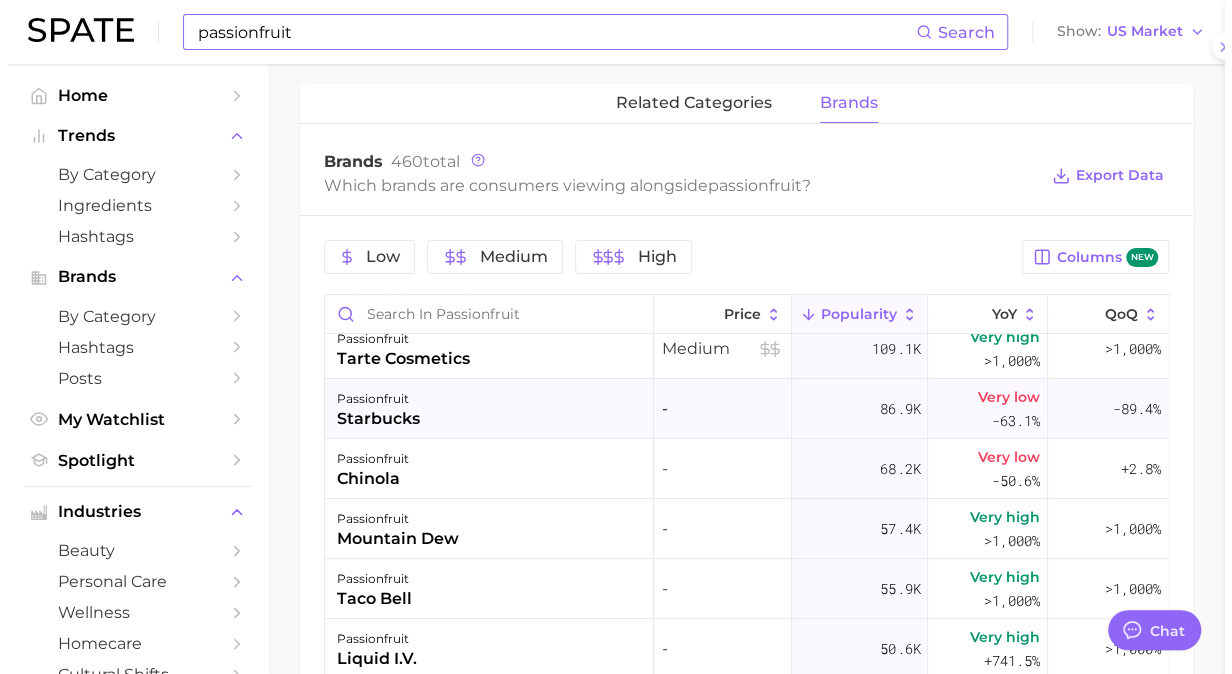 scroll, scrollTop: 974, scrollLeft: 0, axis: vertical 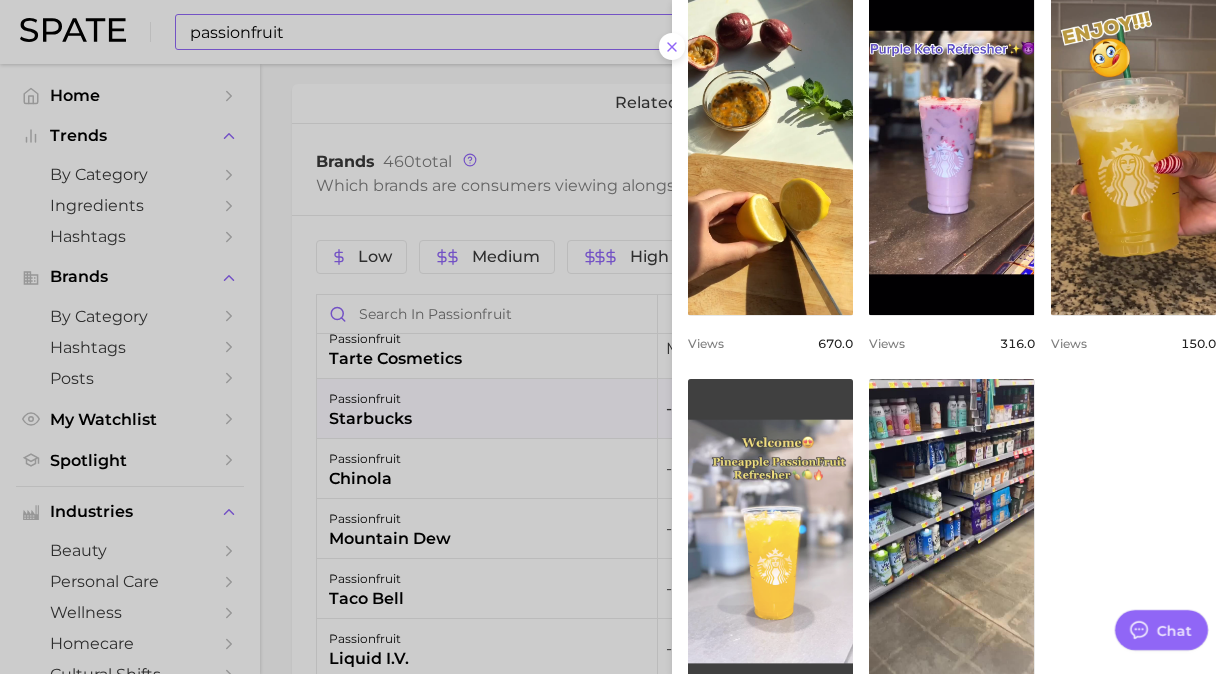 click on "view post on TikTok" at bounding box center (770, 541) 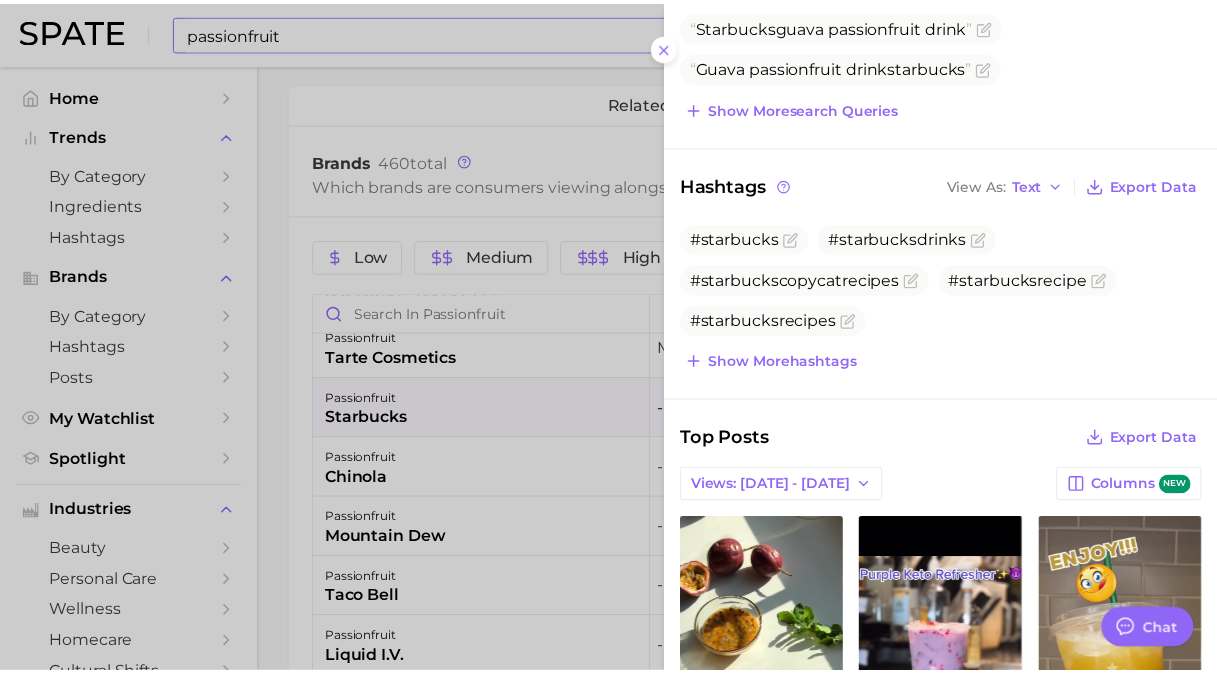scroll, scrollTop: 0, scrollLeft: 0, axis: both 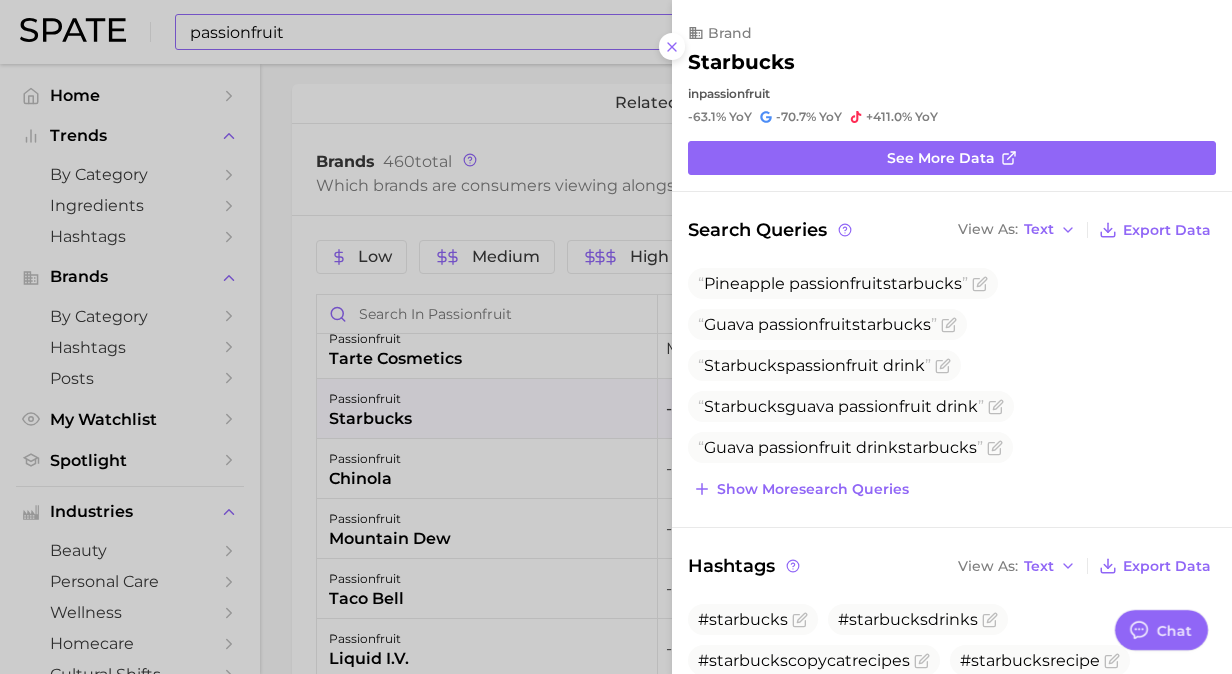 click at bounding box center (616, 337) 